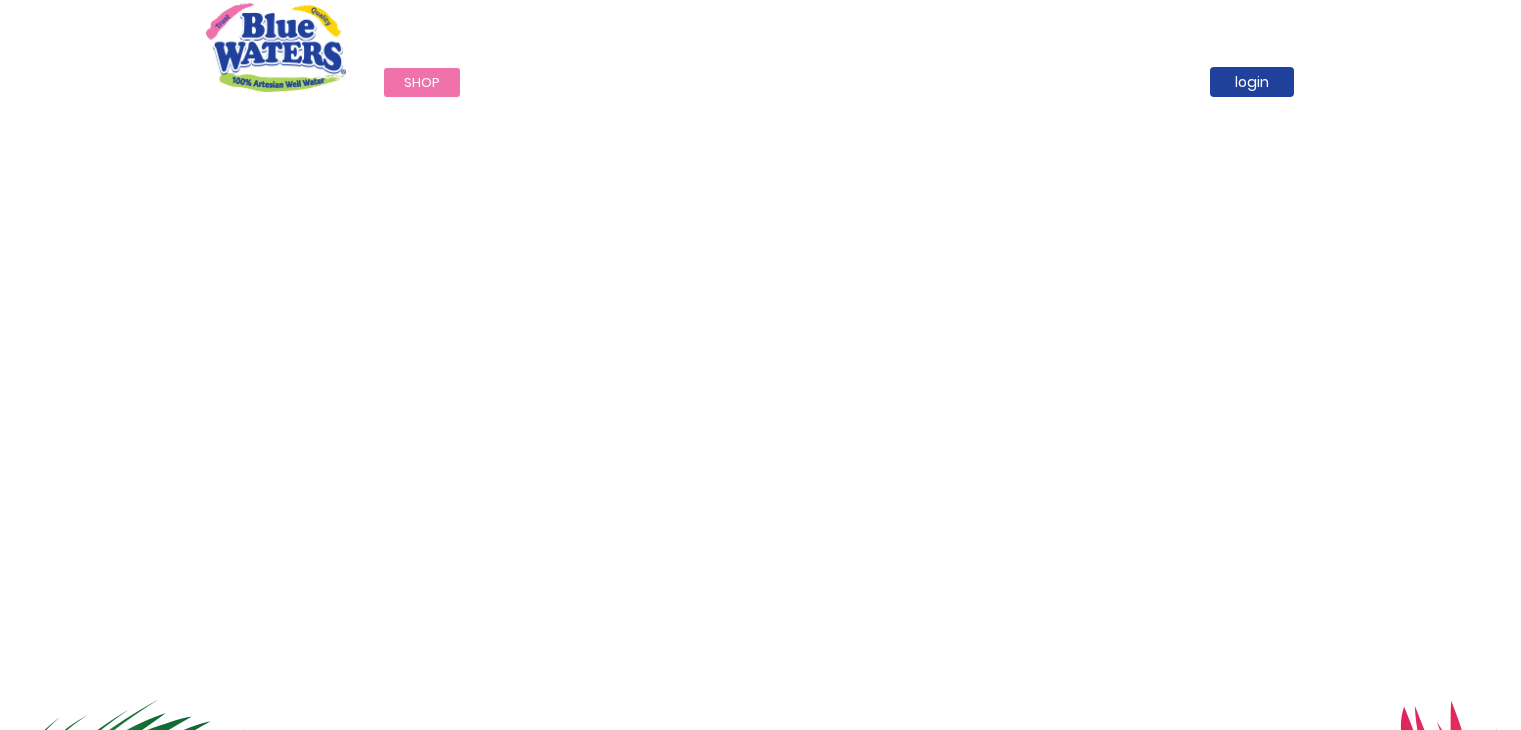 scroll, scrollTop: 0, scrollLeft: 0, axis: both 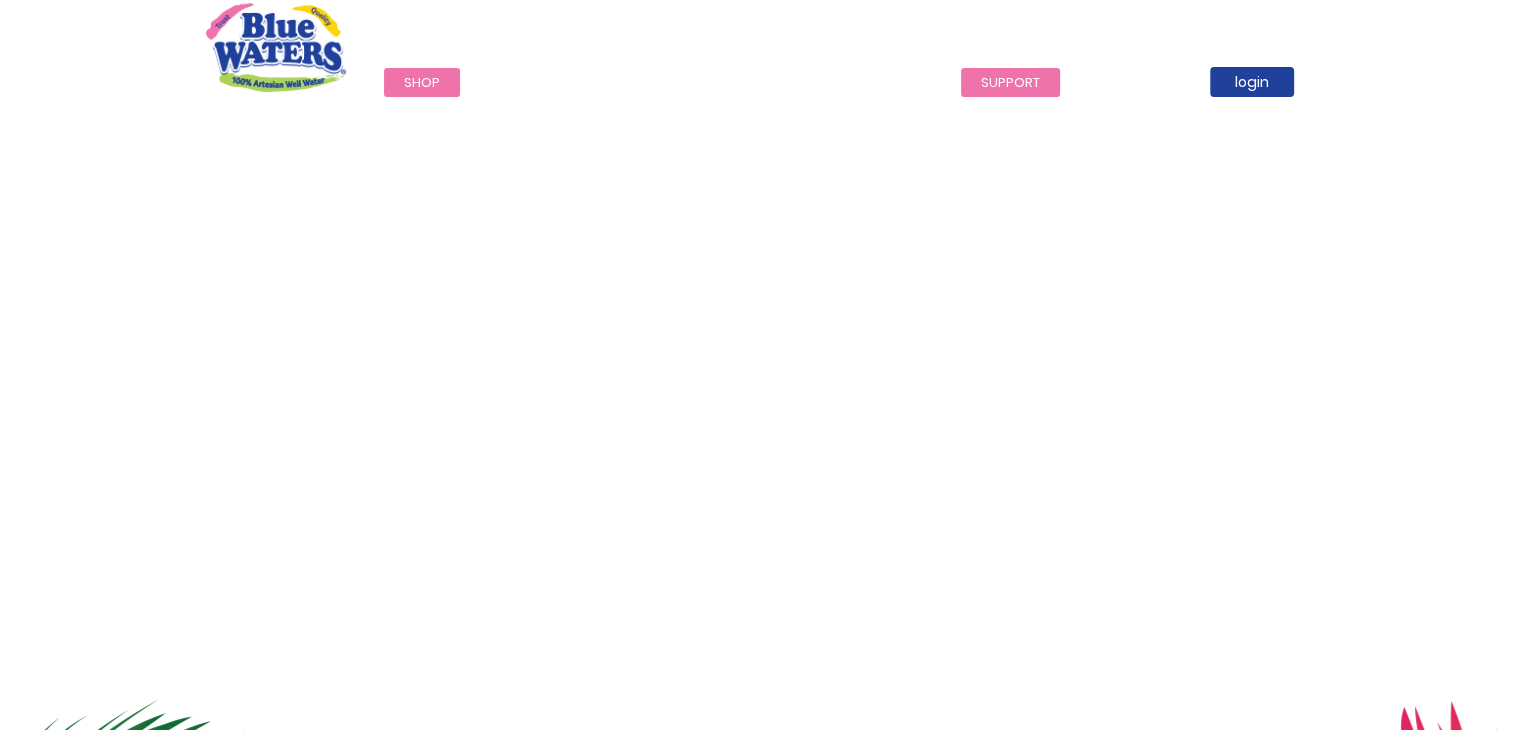 click on "support" at bounding box center [1010, 82] 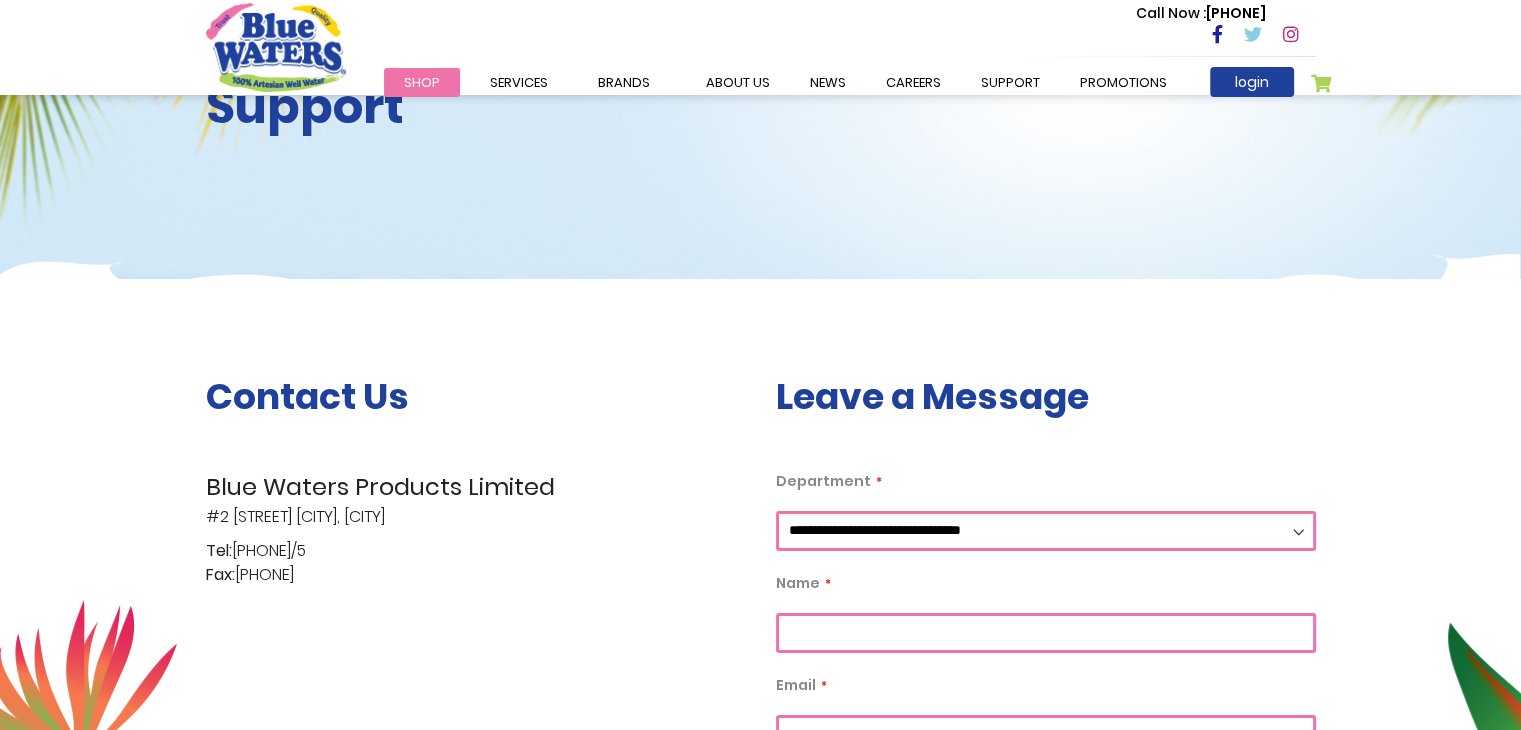 scroll, scrollTop: 400, scrollLeft: 0, axis: vertical 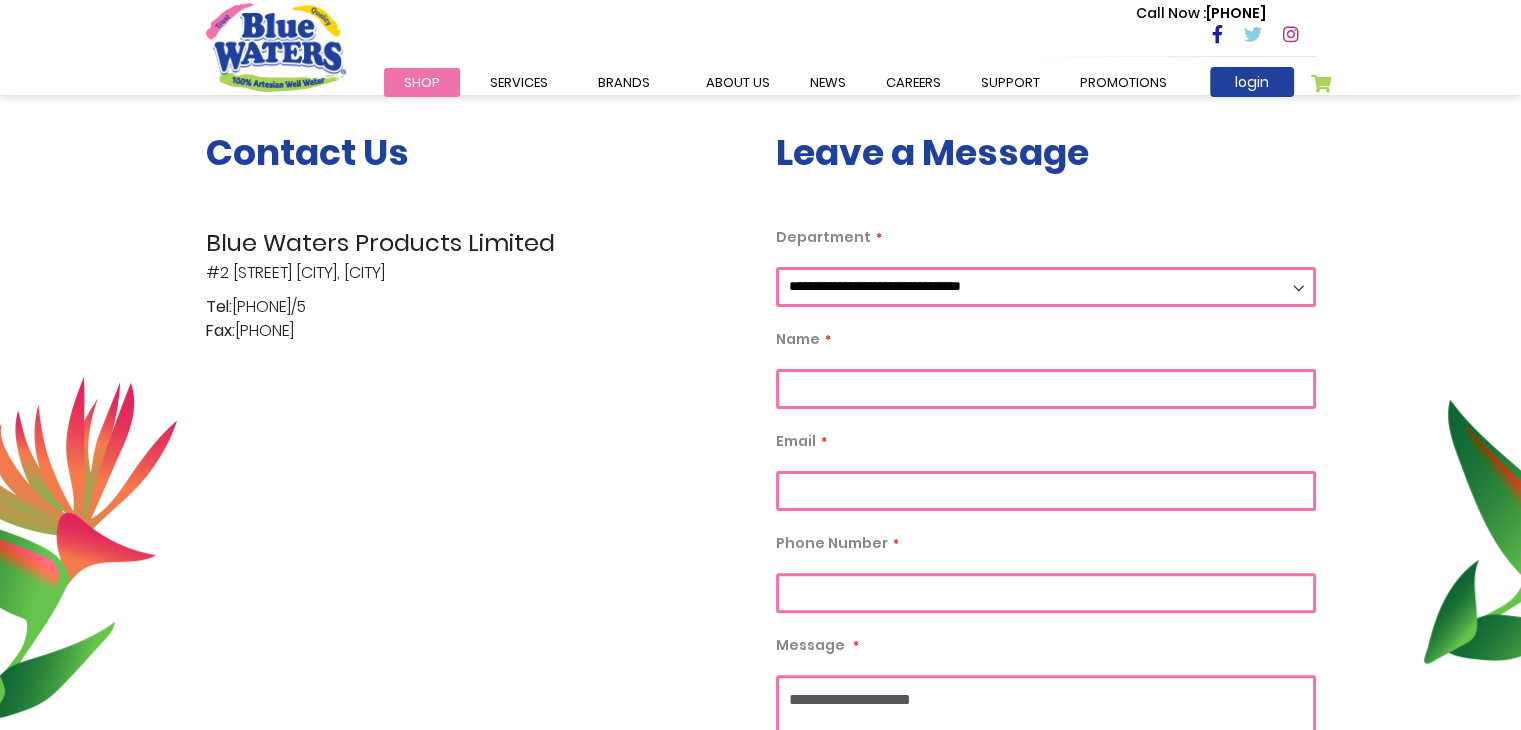 click on "**********" at bounding box center [1046, 287] 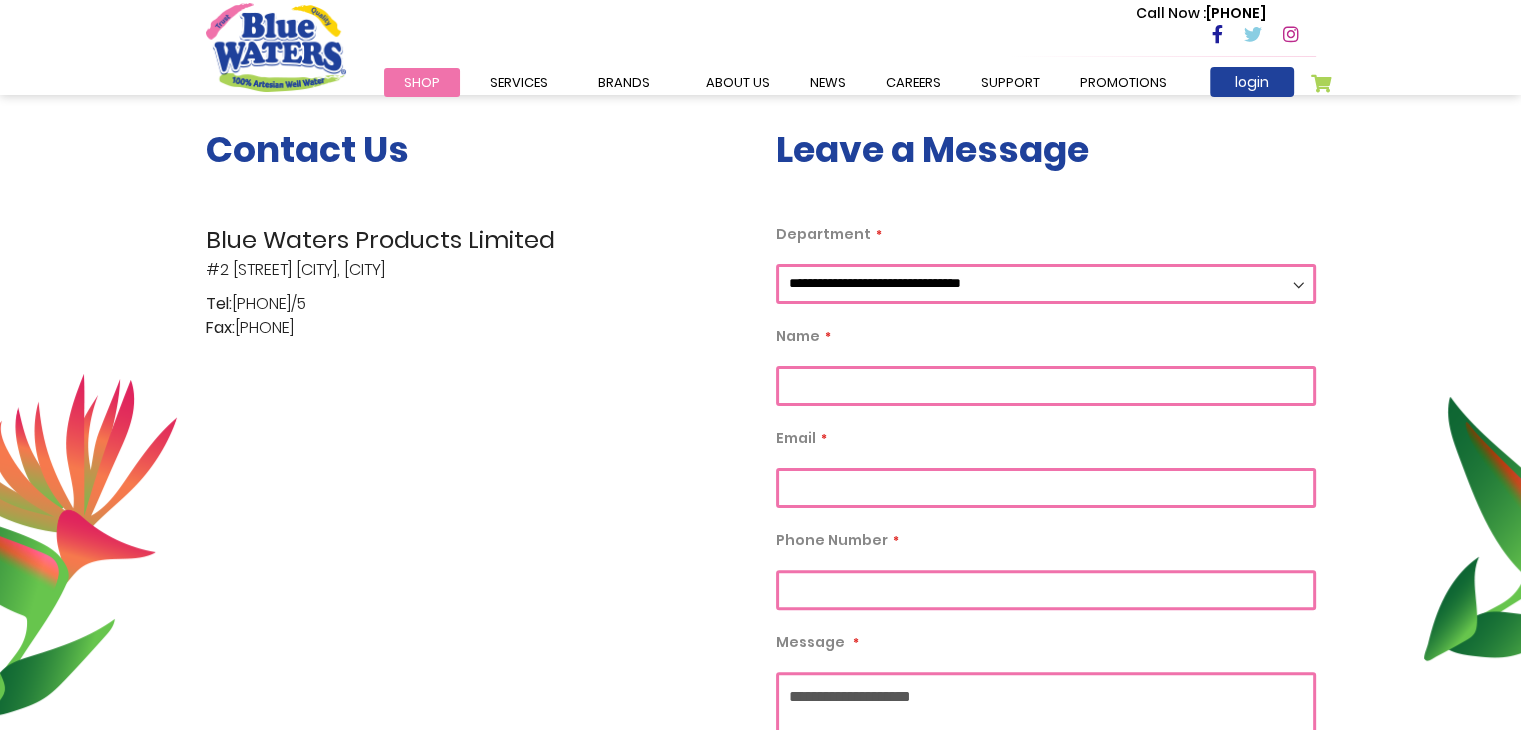 select on "**" 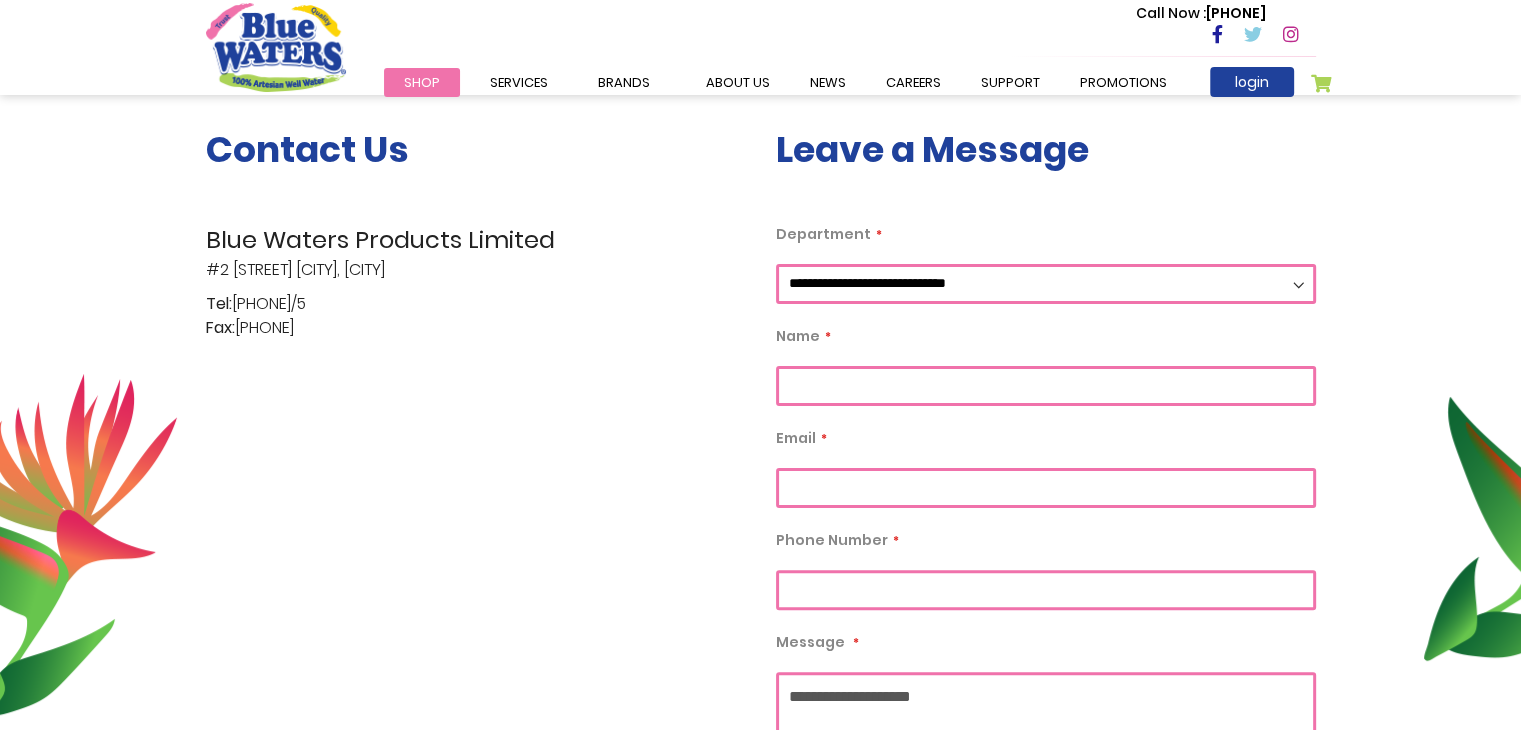 click on "Department" at bounding box center [1046, 386] 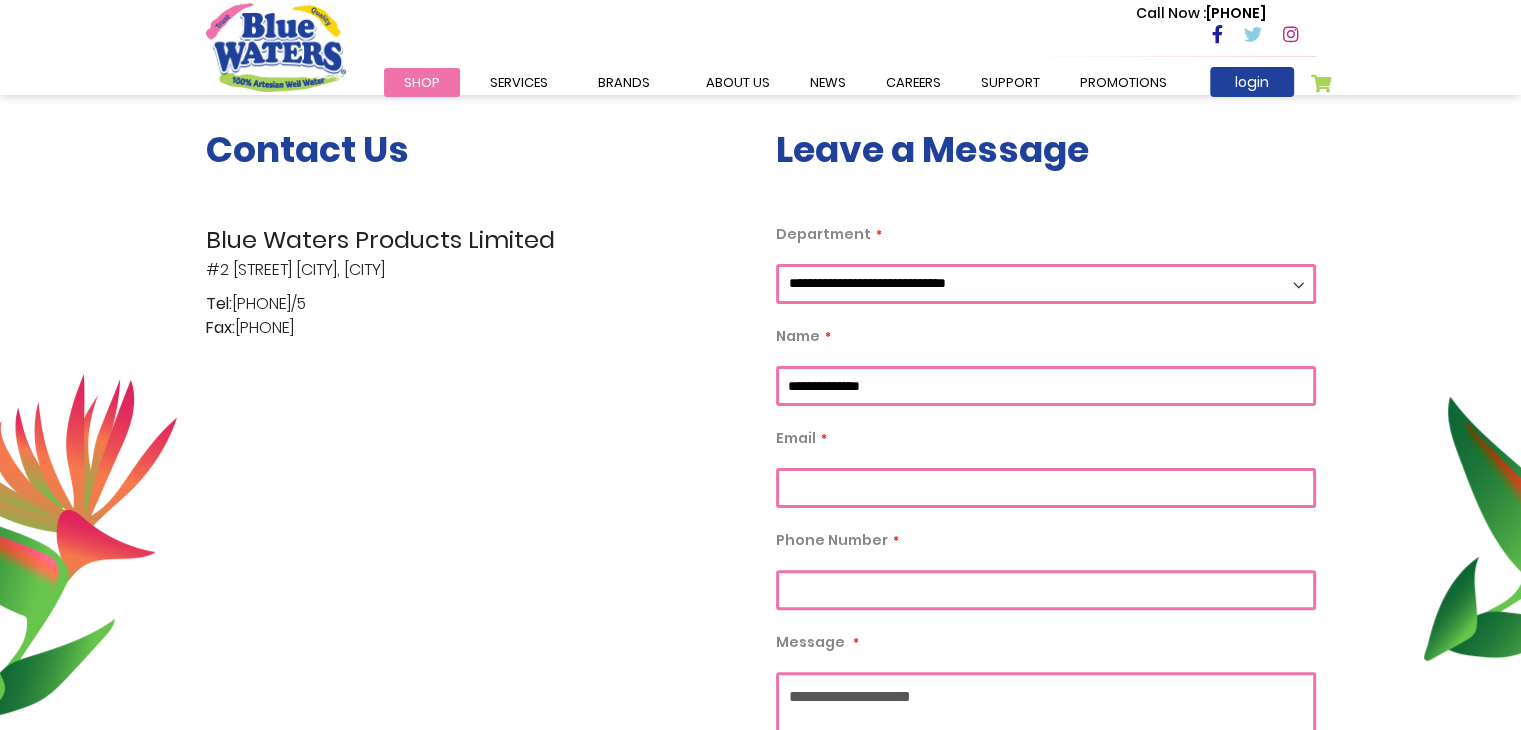 type on "**********" 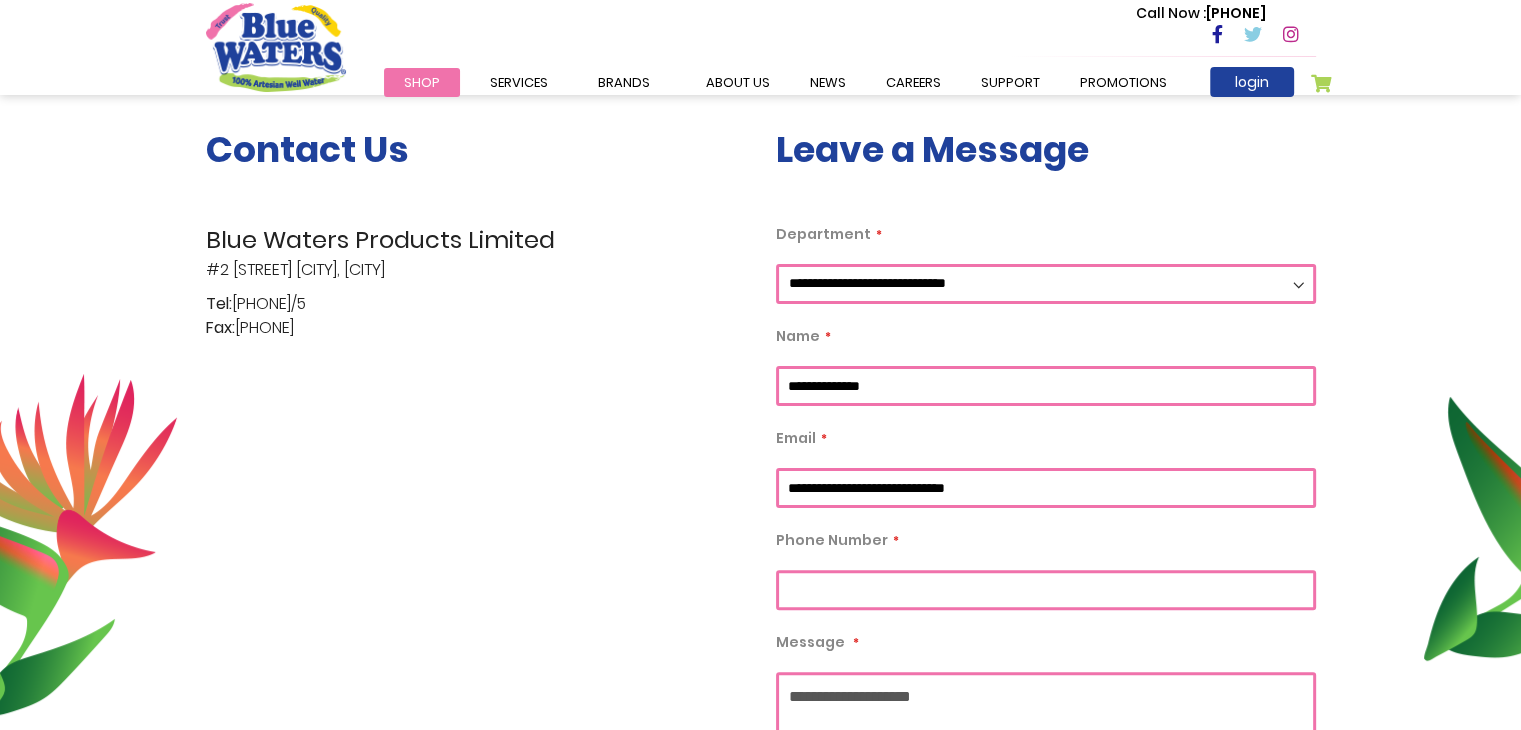 type on "**********" 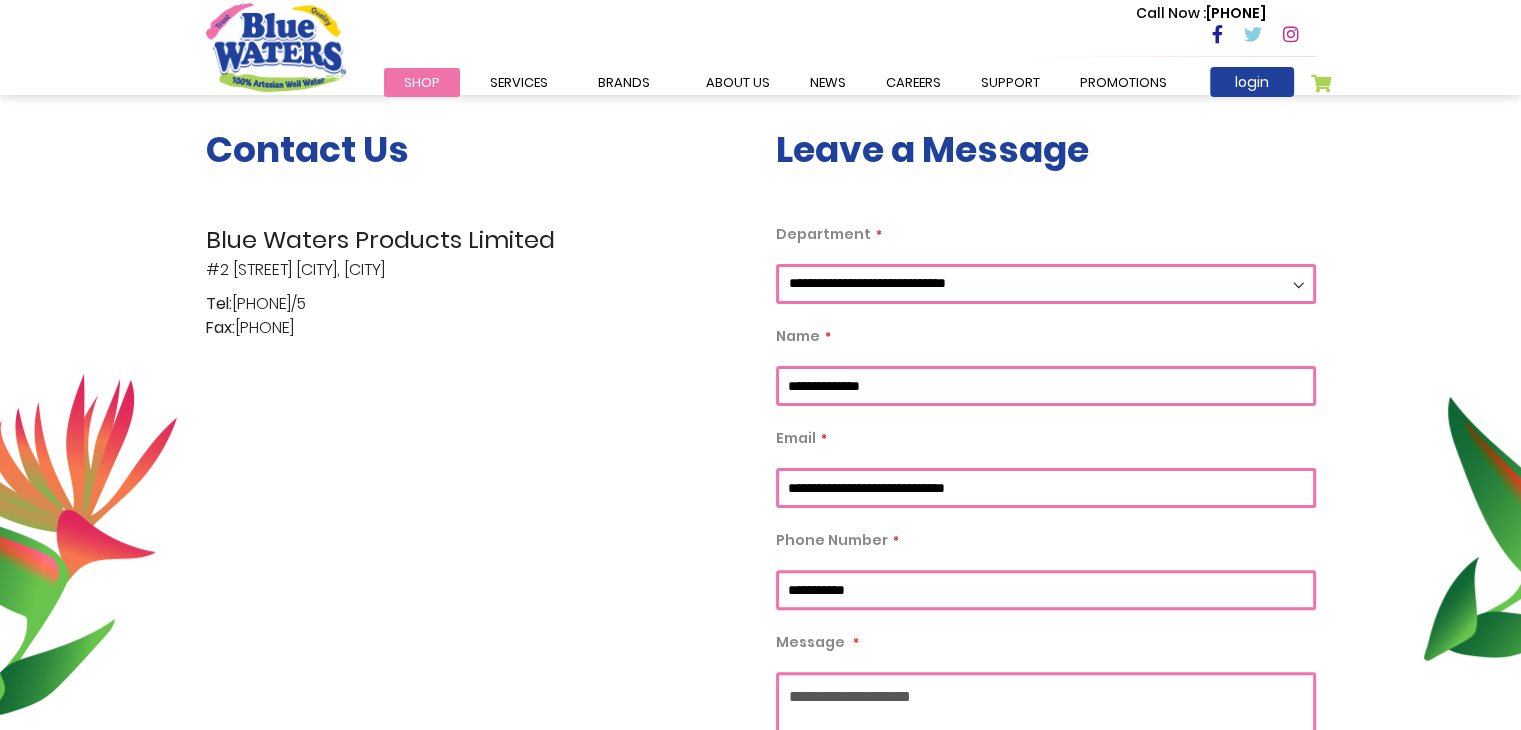 type on "**********" 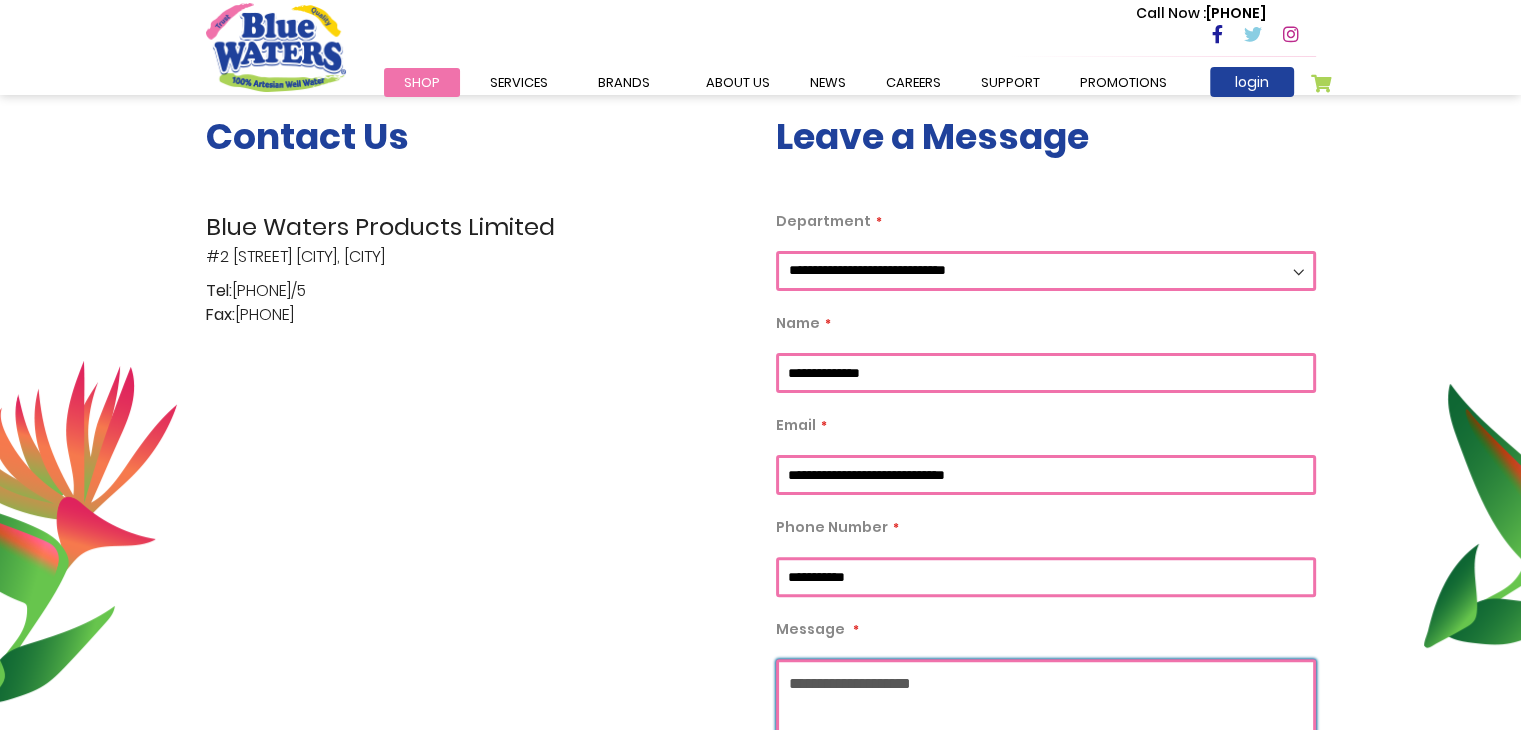 scroll, scrollTop: 603, scrollLeft: 0, axis: vertical 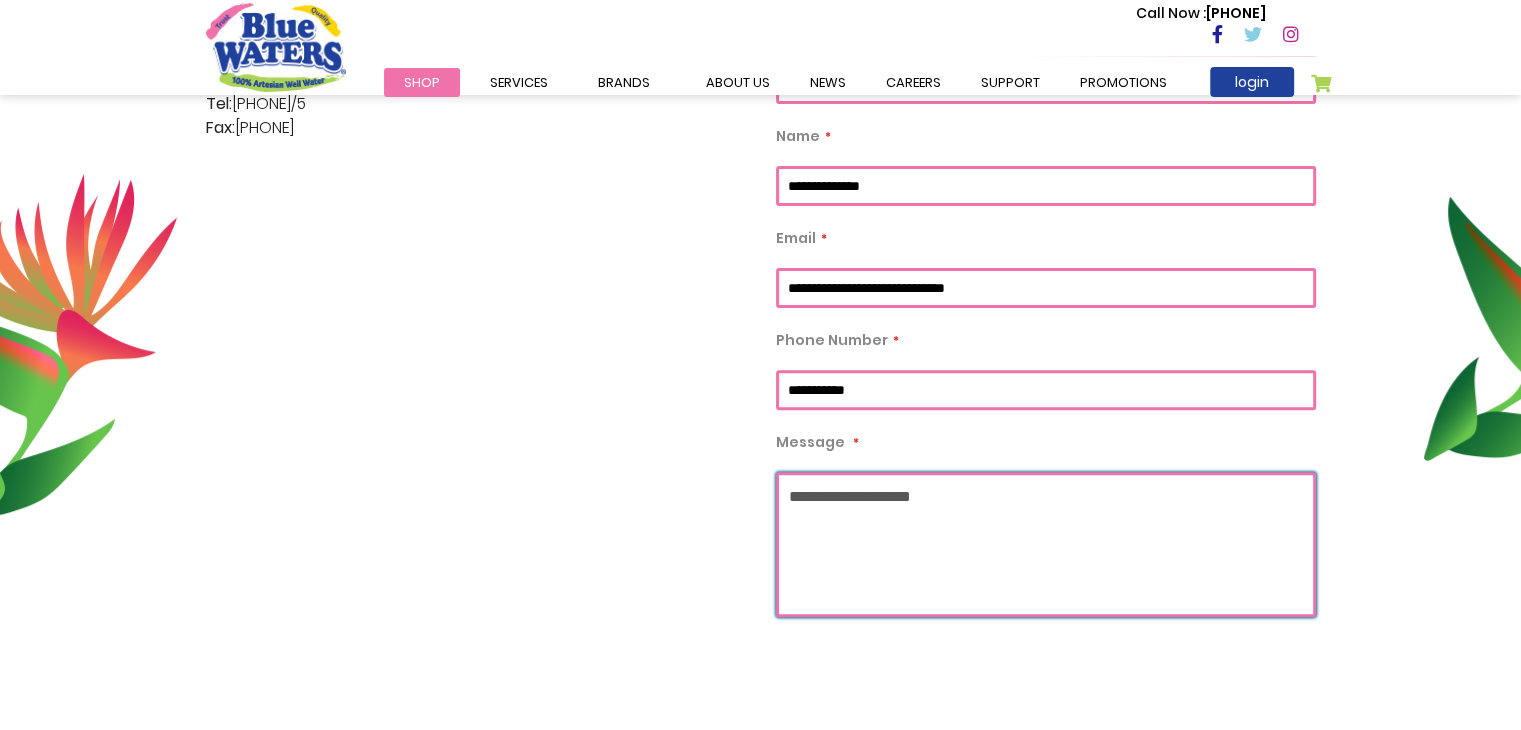 click on "Message" at bounding box center [1046, 544] 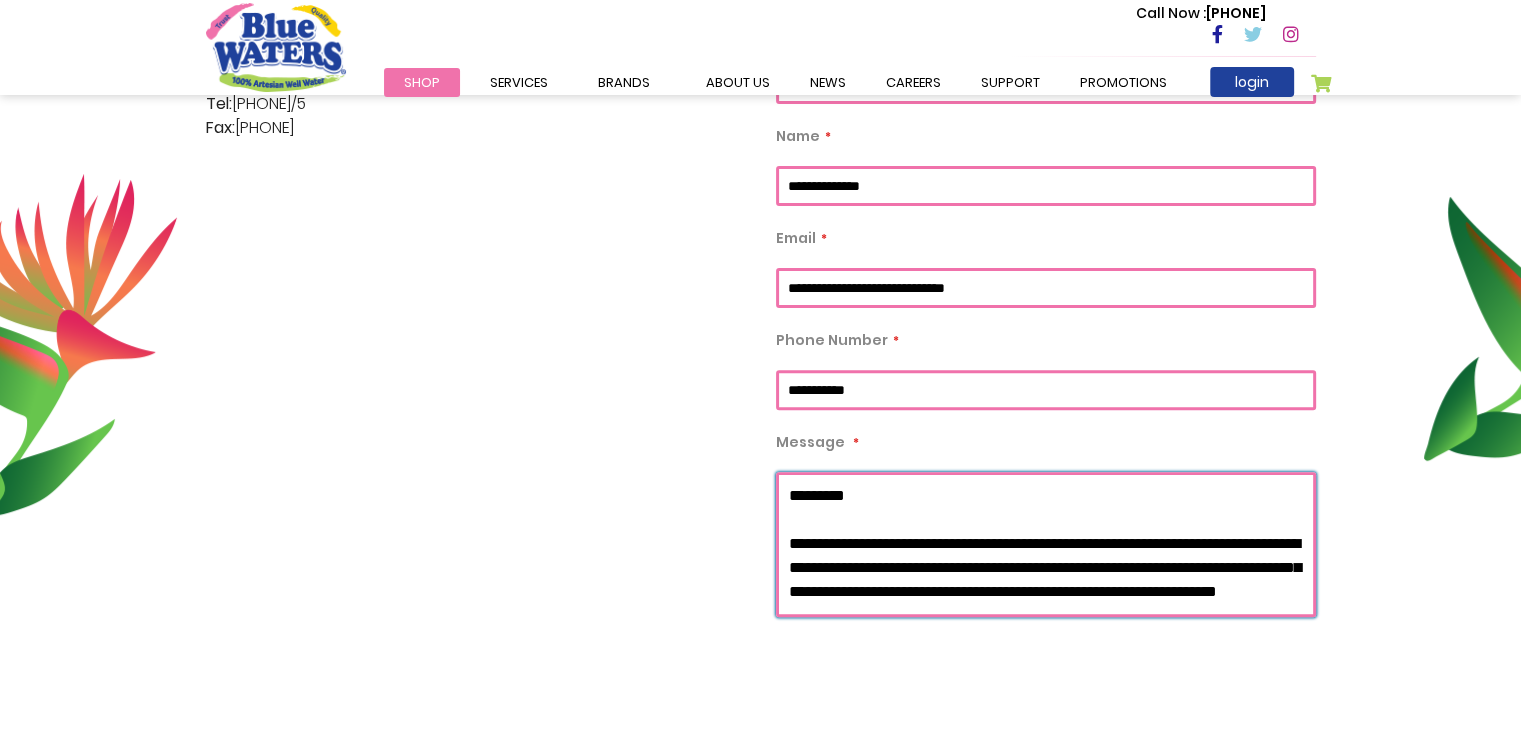 scroll, scrollTop: 36, scrollLeft: 0, axis: vertical 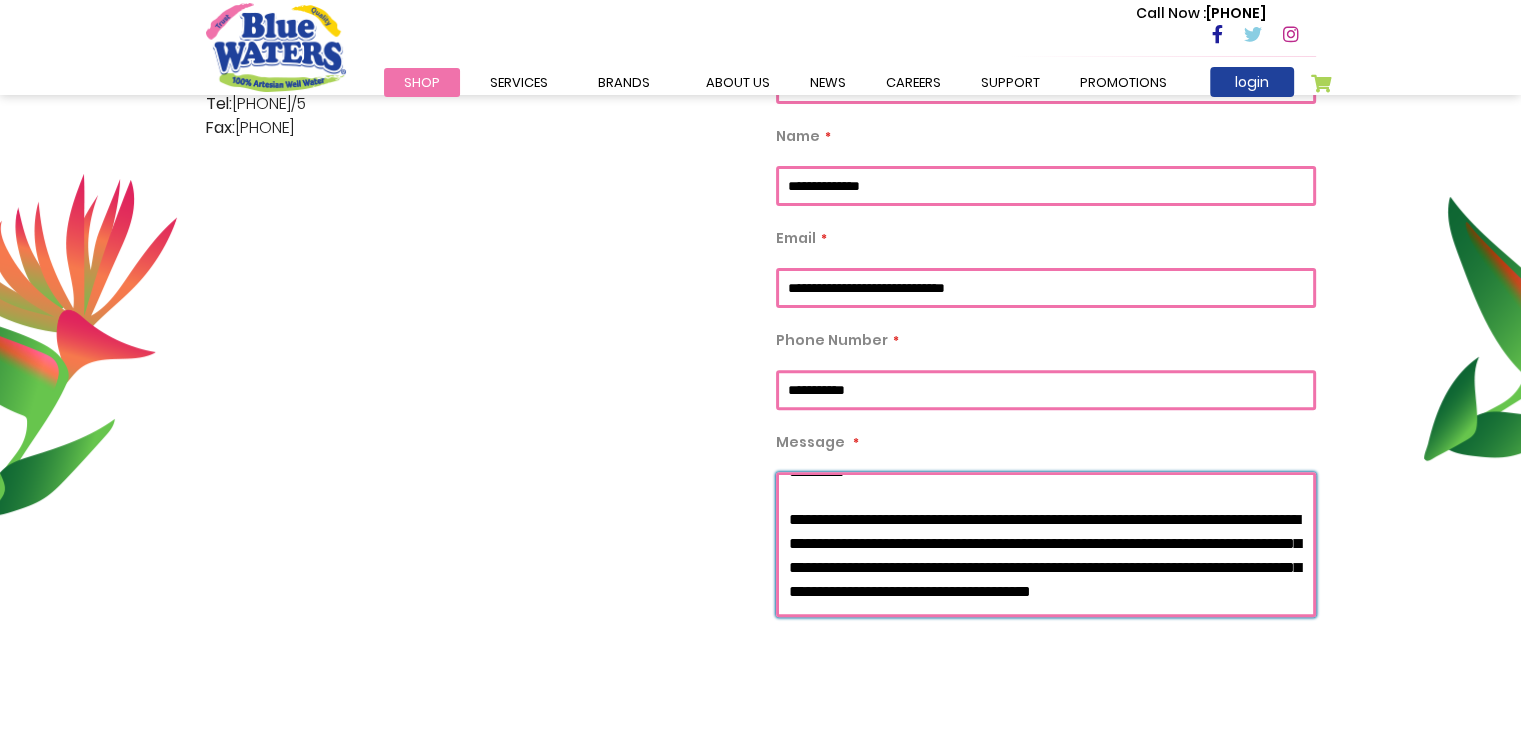 click on "**********" at bounding box center (1046, 544) 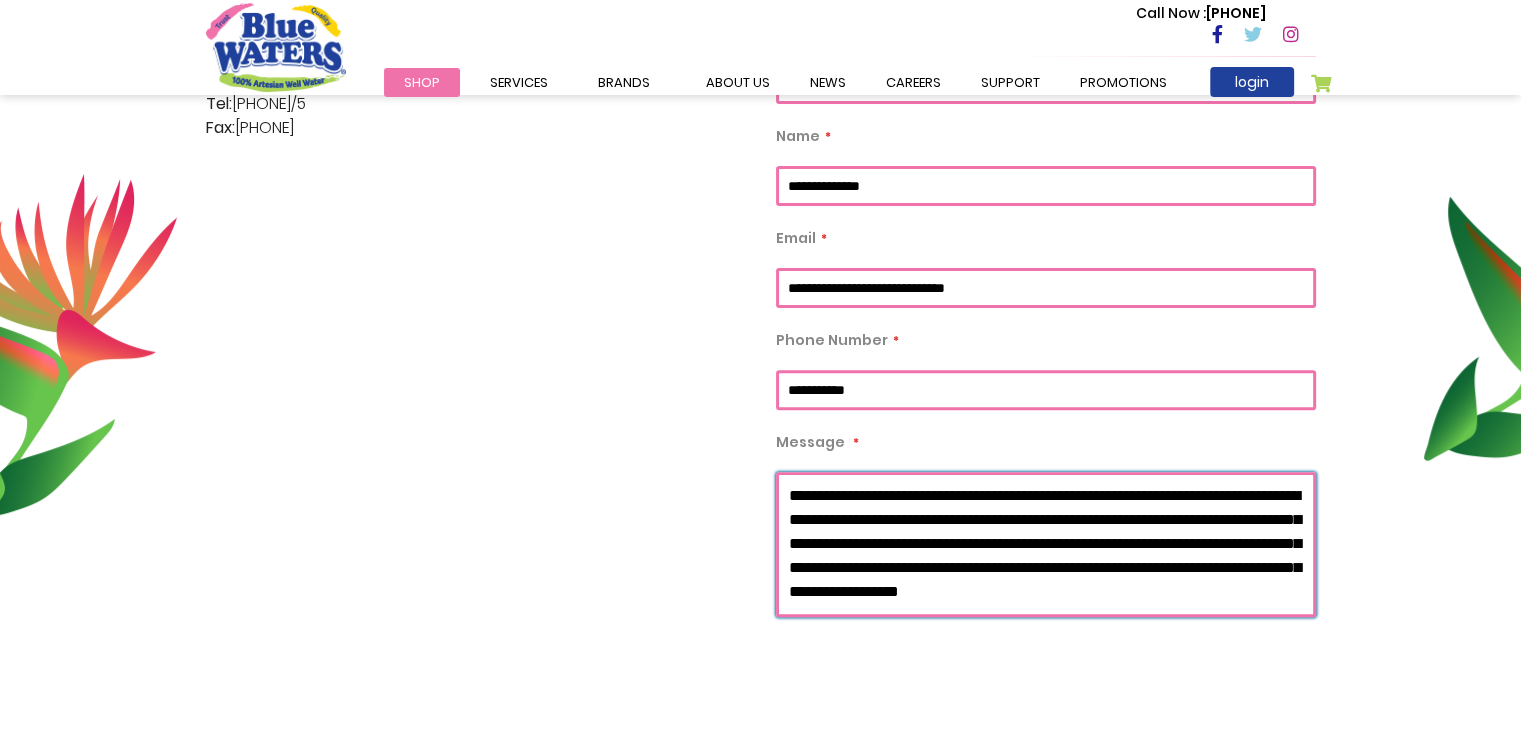scroll, scrollTop: 84, scrollLeft: 0, axis: vertical 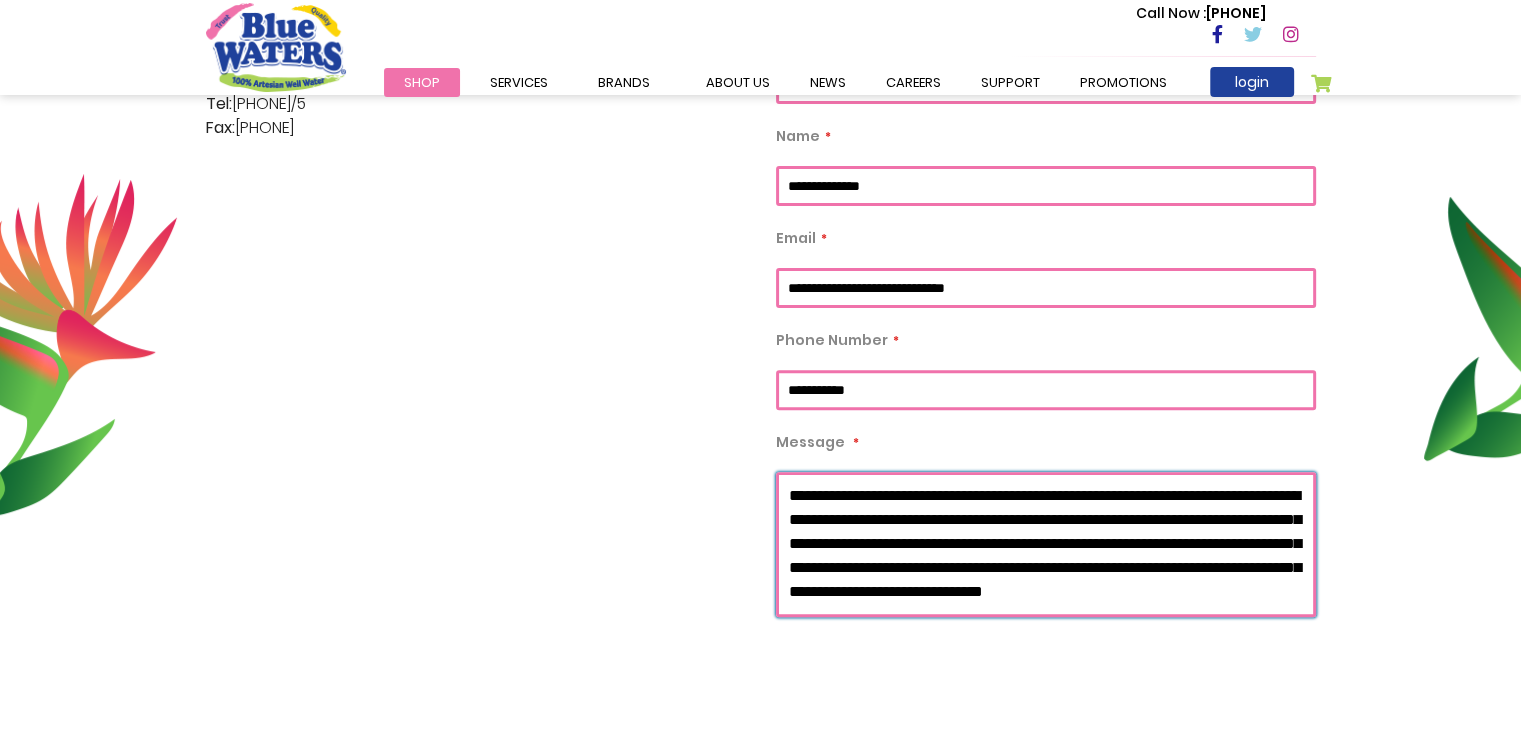 click on "**********" at bounding box center [1046, 544] 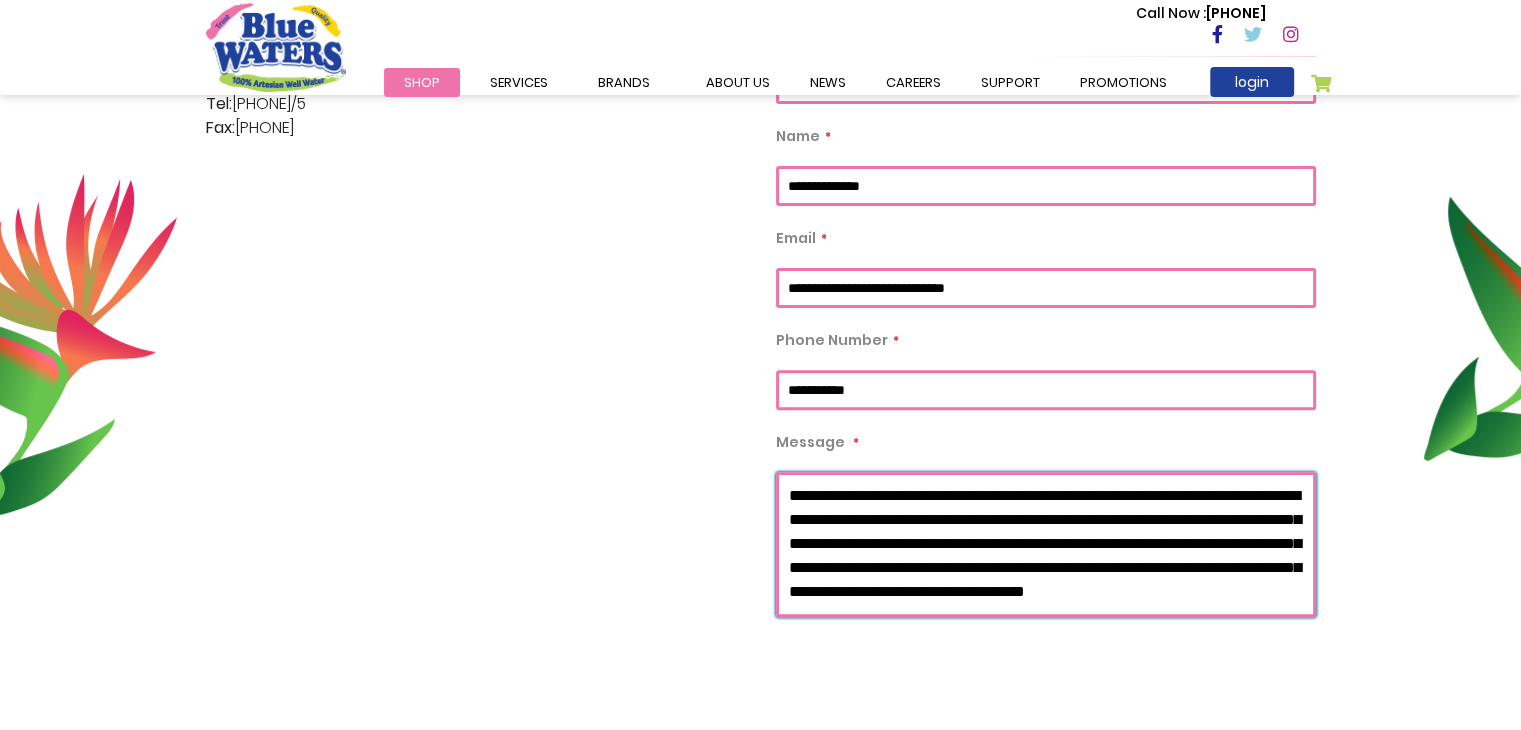 click on "**********" at bounding box center (1046, 544) 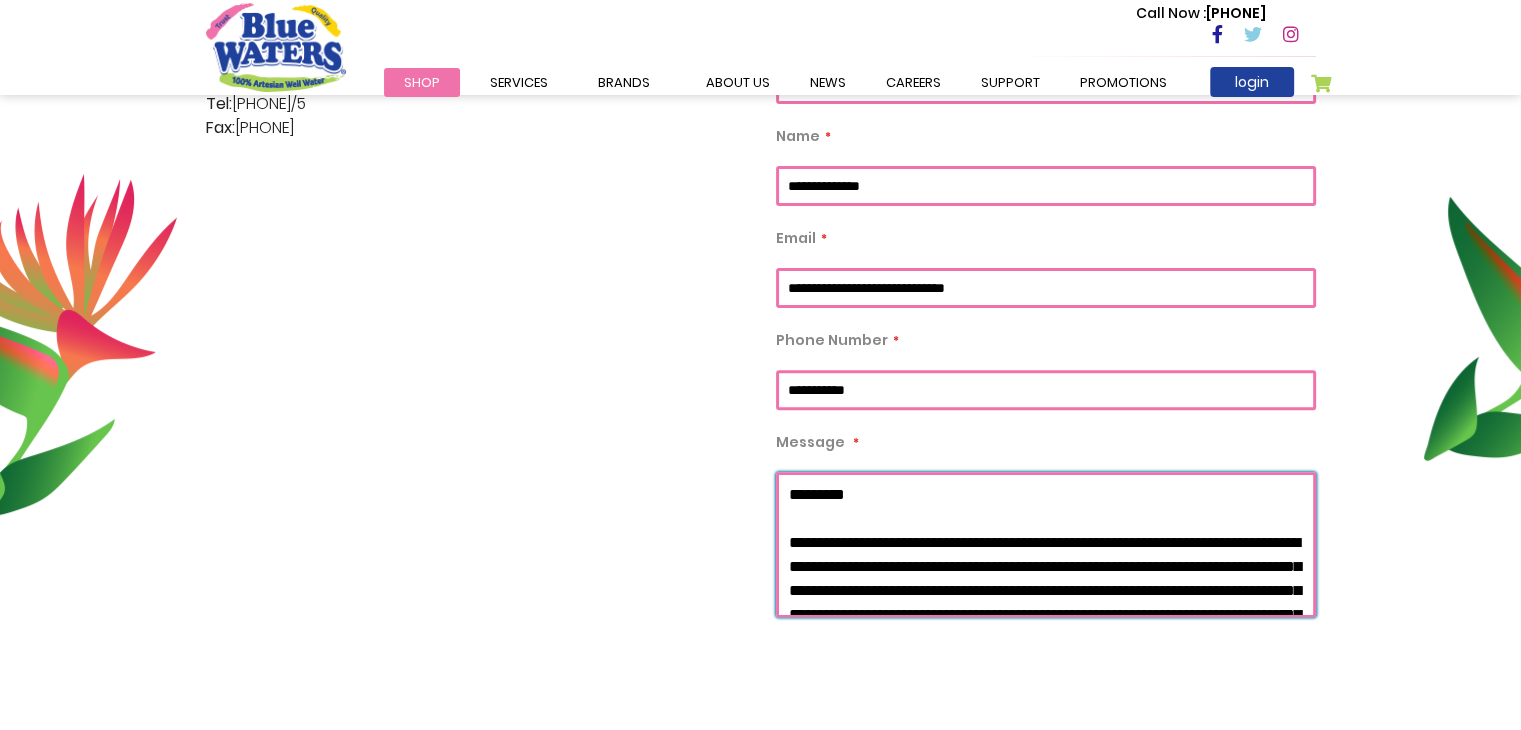scroll, scrollTop: 0, scrollLeft: 0, axis: both 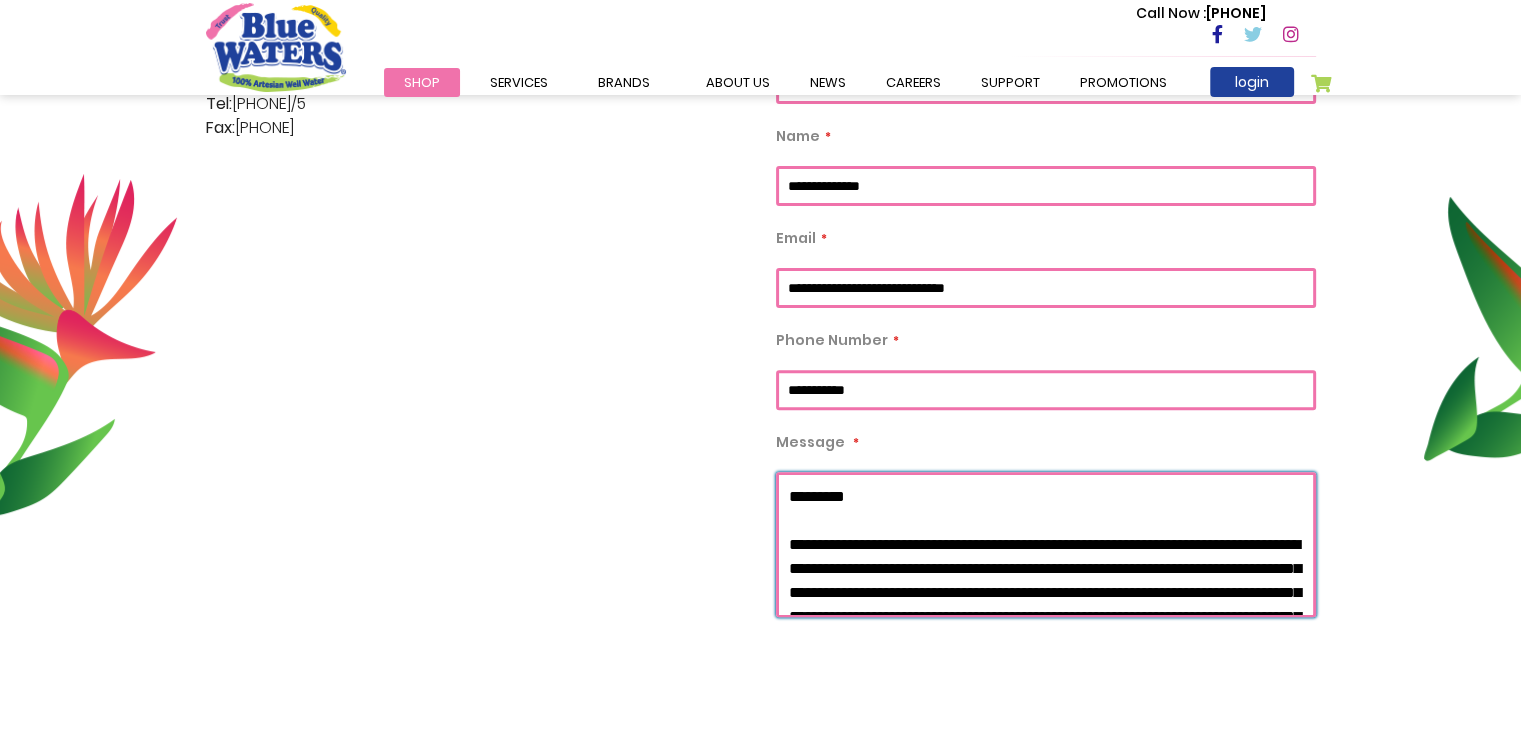 click on "**********" at bounding box center [1046, 544] 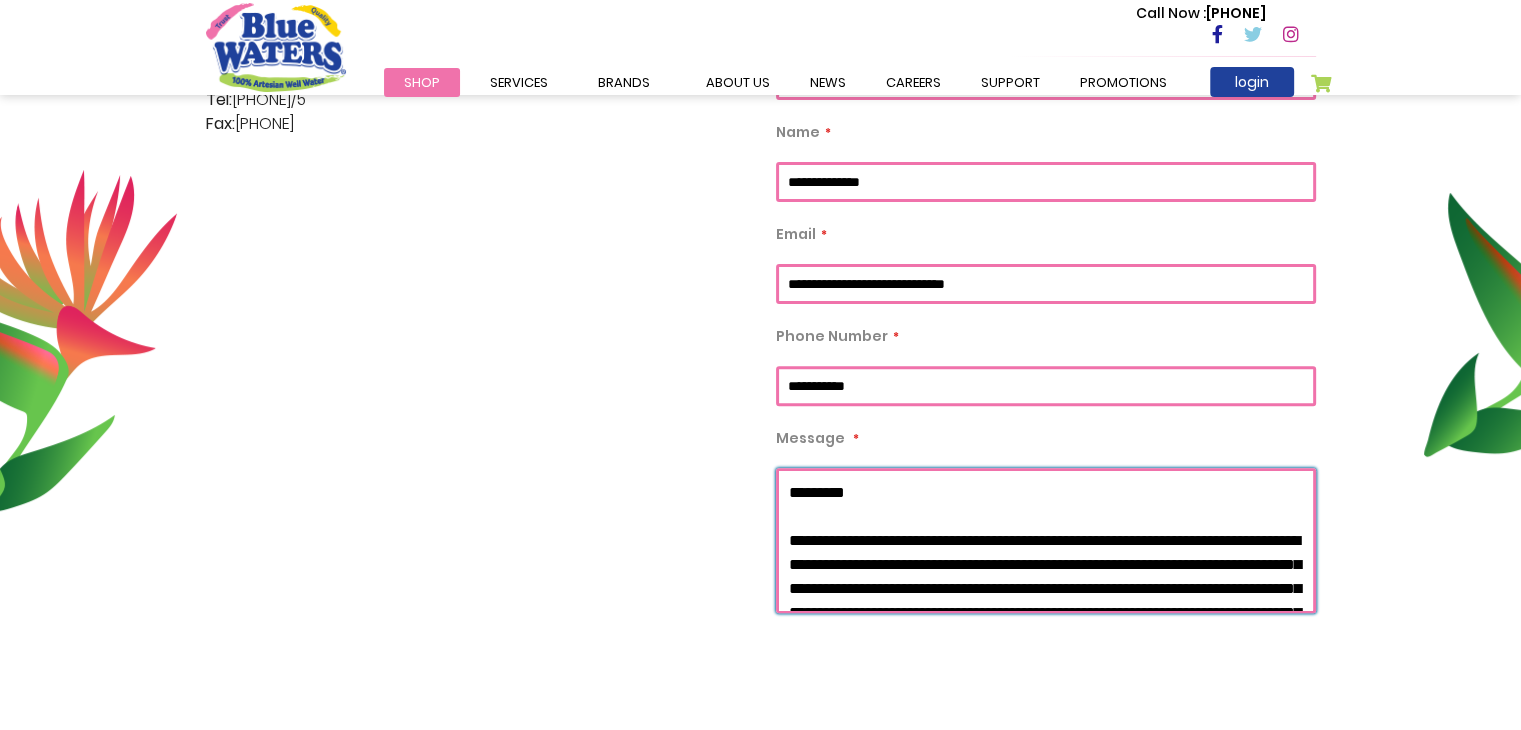 scroll, scrollTop: 603, scrollLeft: 0, axis: vertical 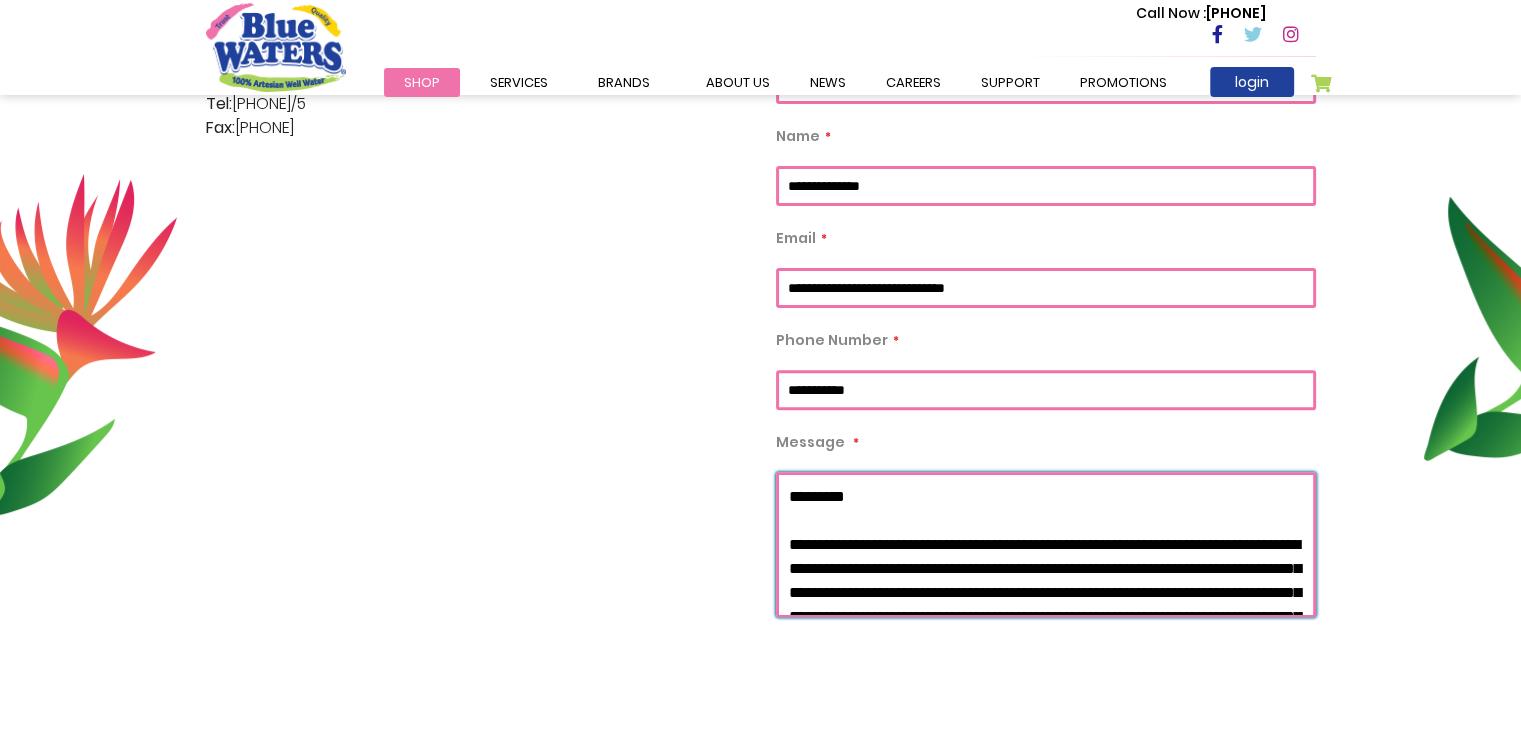 click on "**********" at bounding box center [1046, 544] 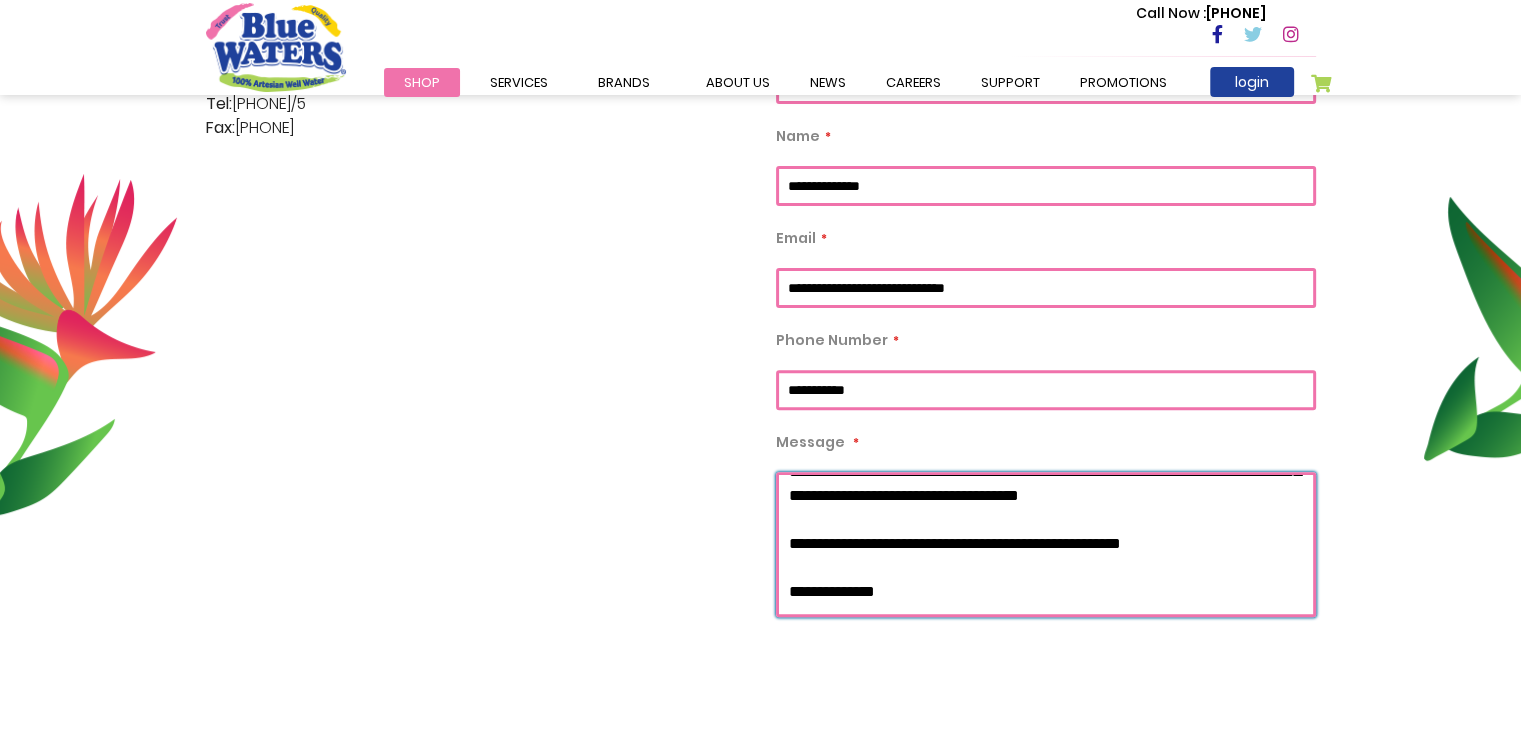 scroll, scrollTop: 588, scrollLeft: 0, axis: vertical 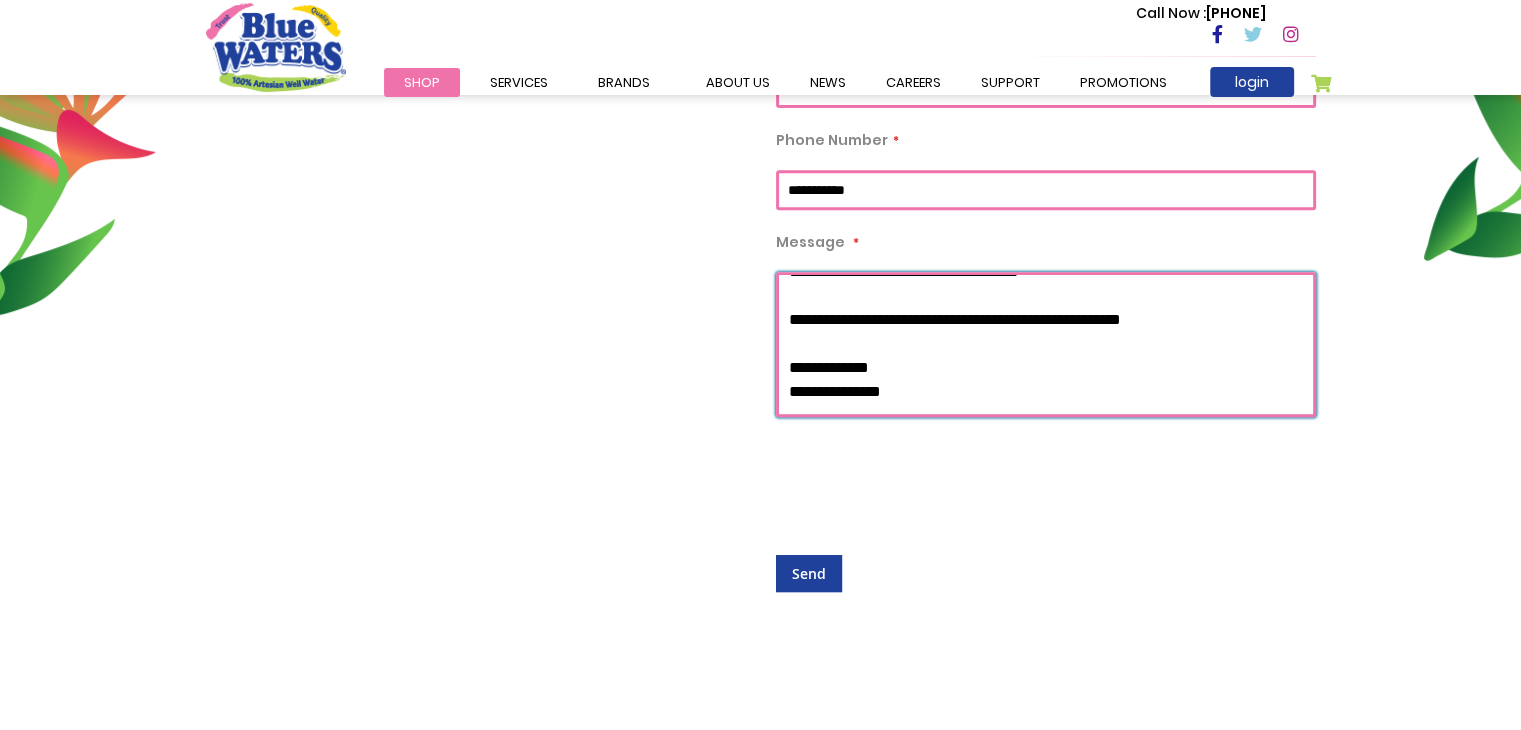click on "Message" at bounding box center [1046, 344] 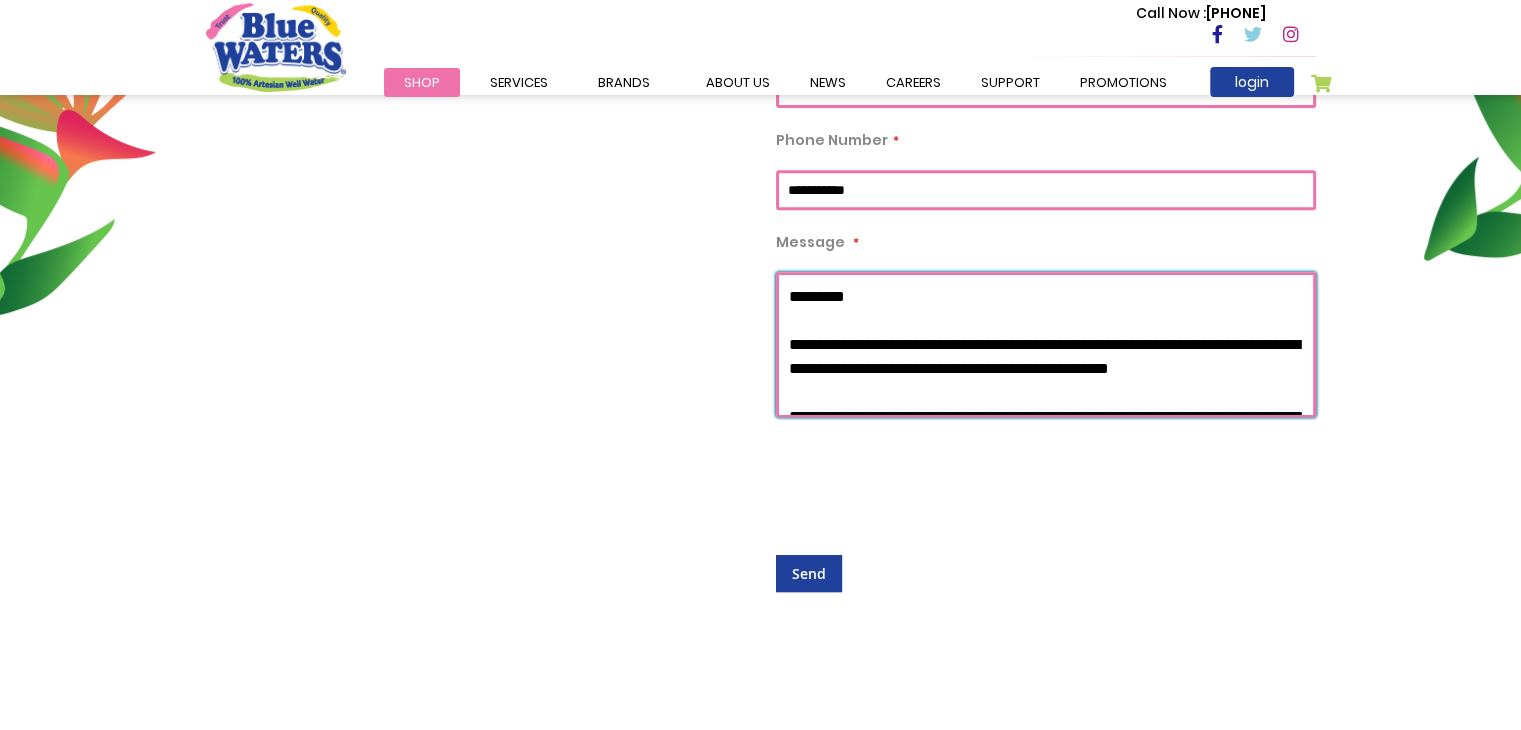 scroll, scrollTop: 100, scrollLeft: 0, axis: vertical 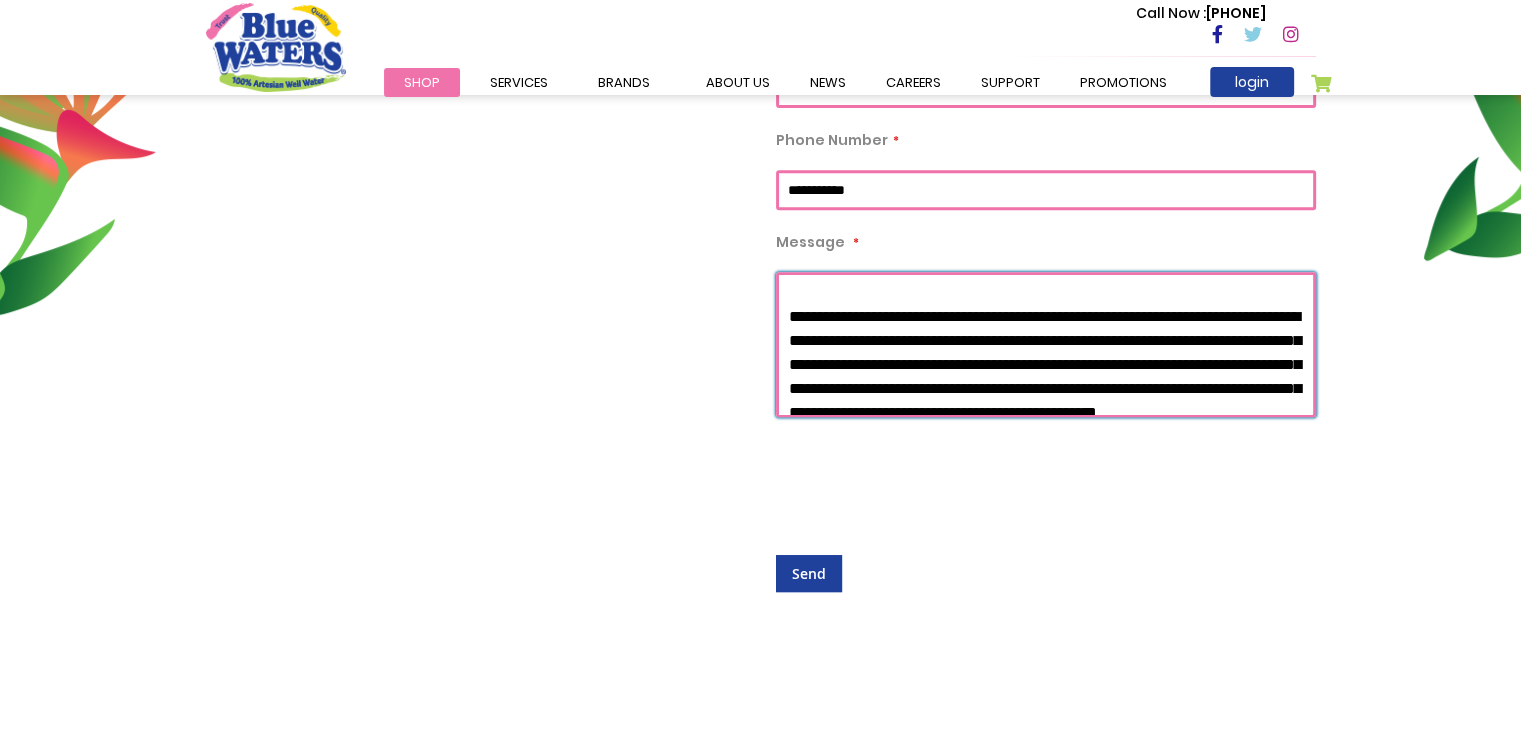 click on "Message" at bounding box center (1046, 344) 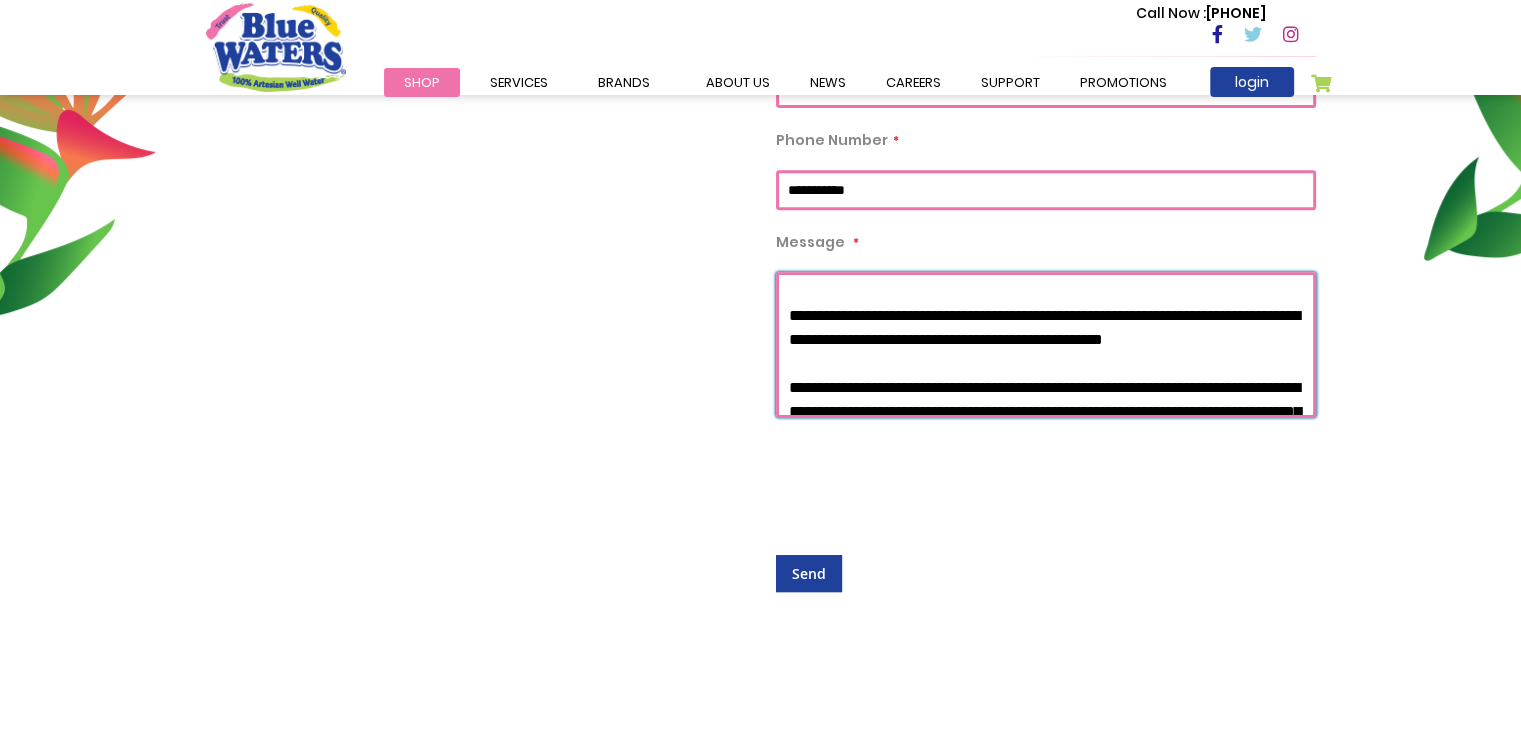 scroll, scrollTop: 52, scrollLeft: 0, axis: vertical 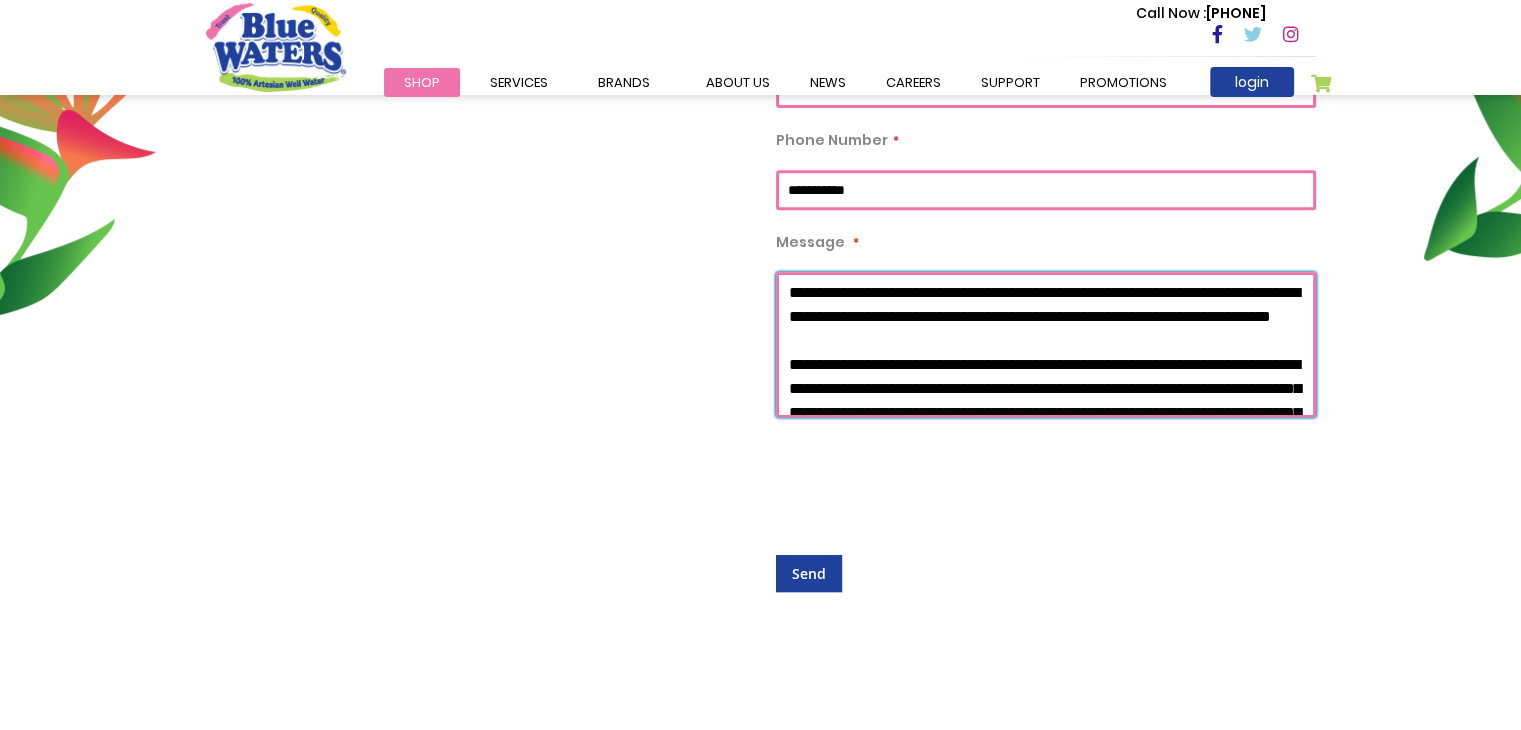 click on "Message" at bounding box center (1046, 344) 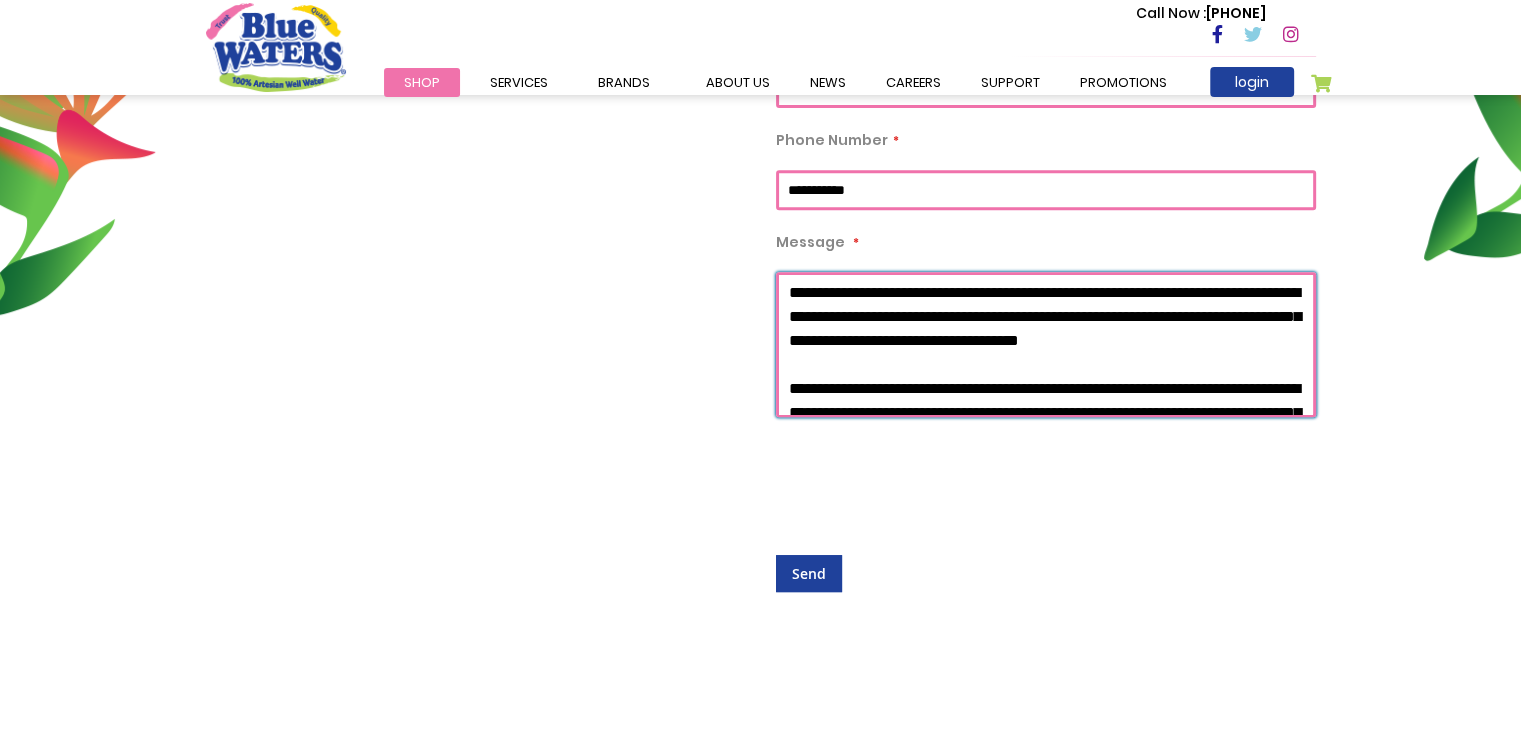 click on "Message" at bounding box center [1046, 344] 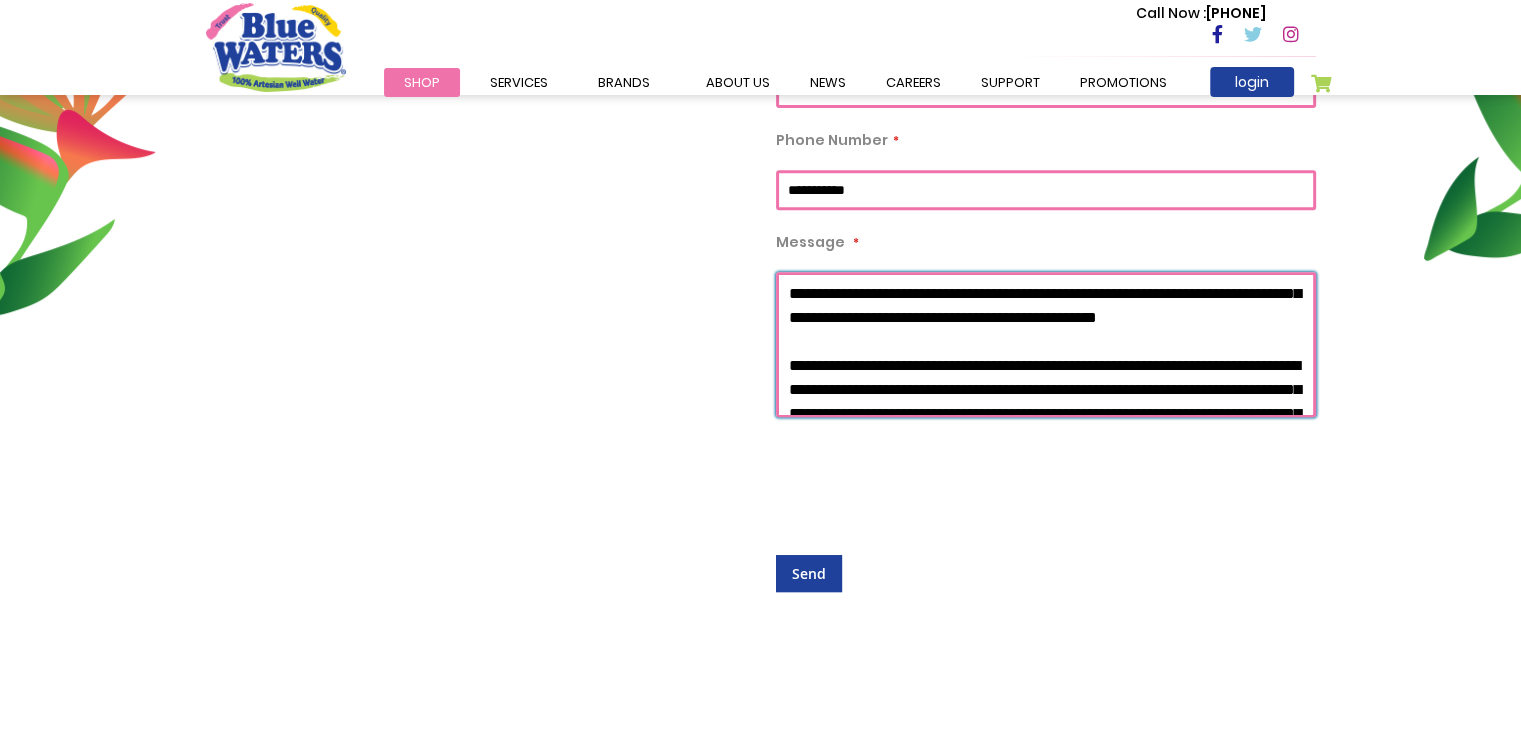 scroll, scrollTop: 252, scrollLeft: 0, axis: vertical 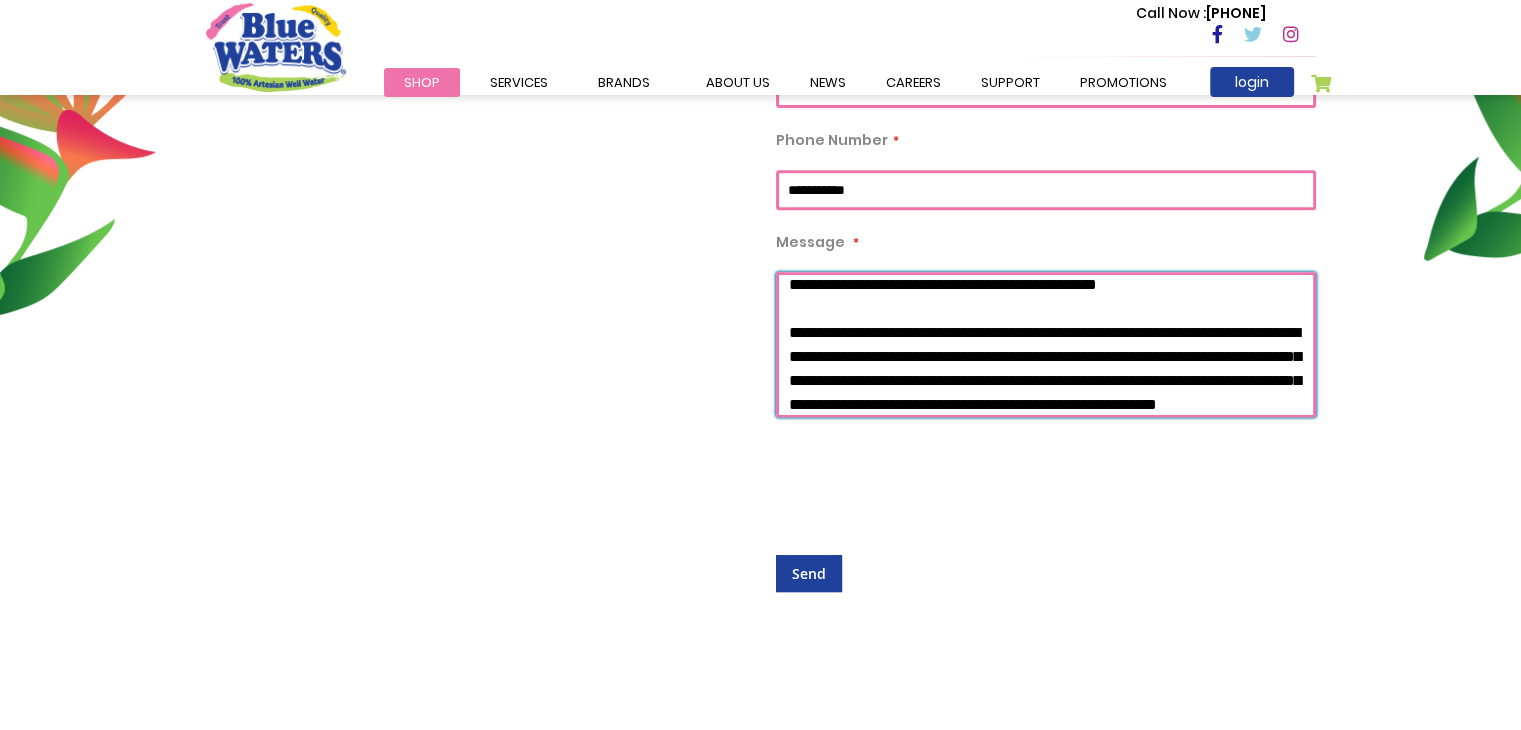click on "Message" at bounding box center [1046, 344] 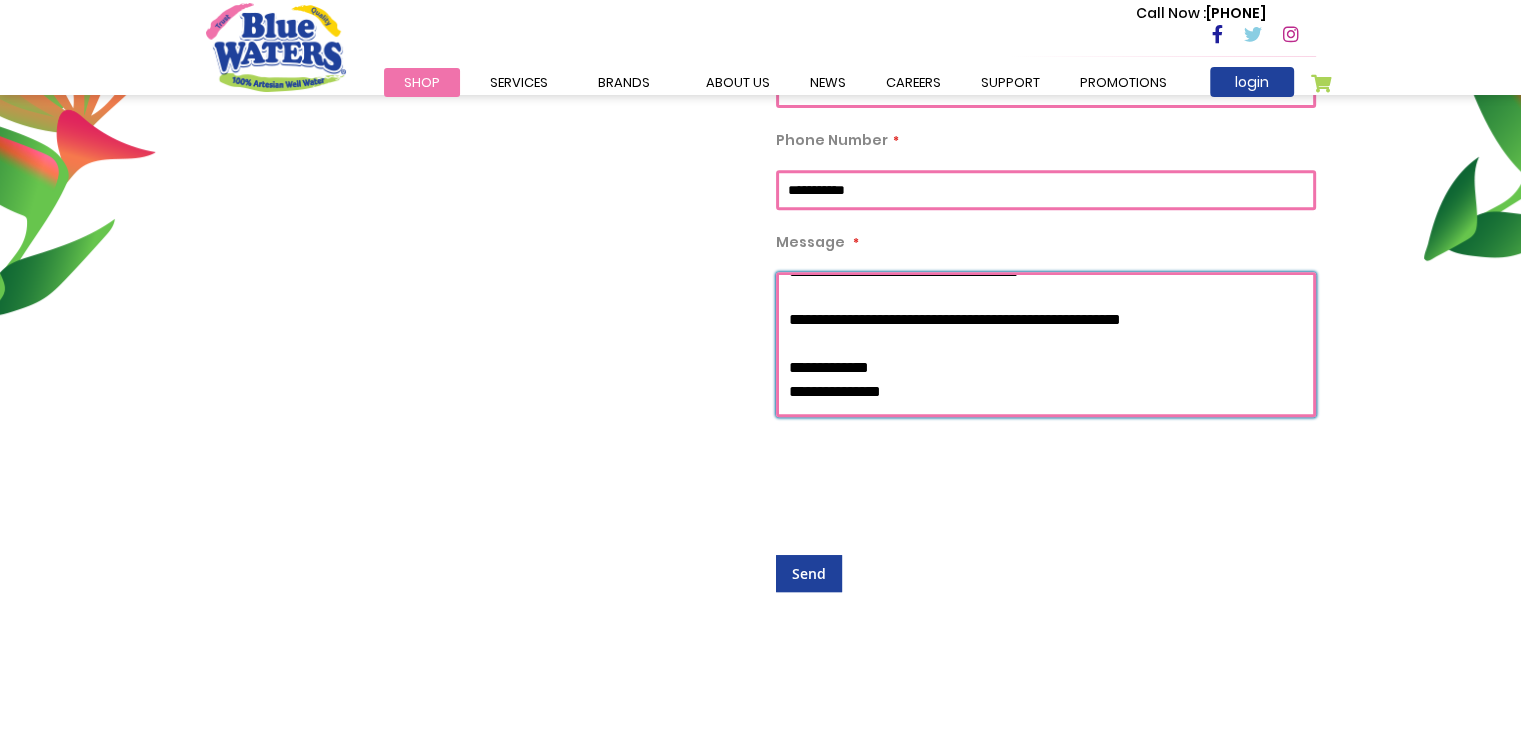 scroll, scrollTop: 624, scrollLeft: 0, axis: vertical 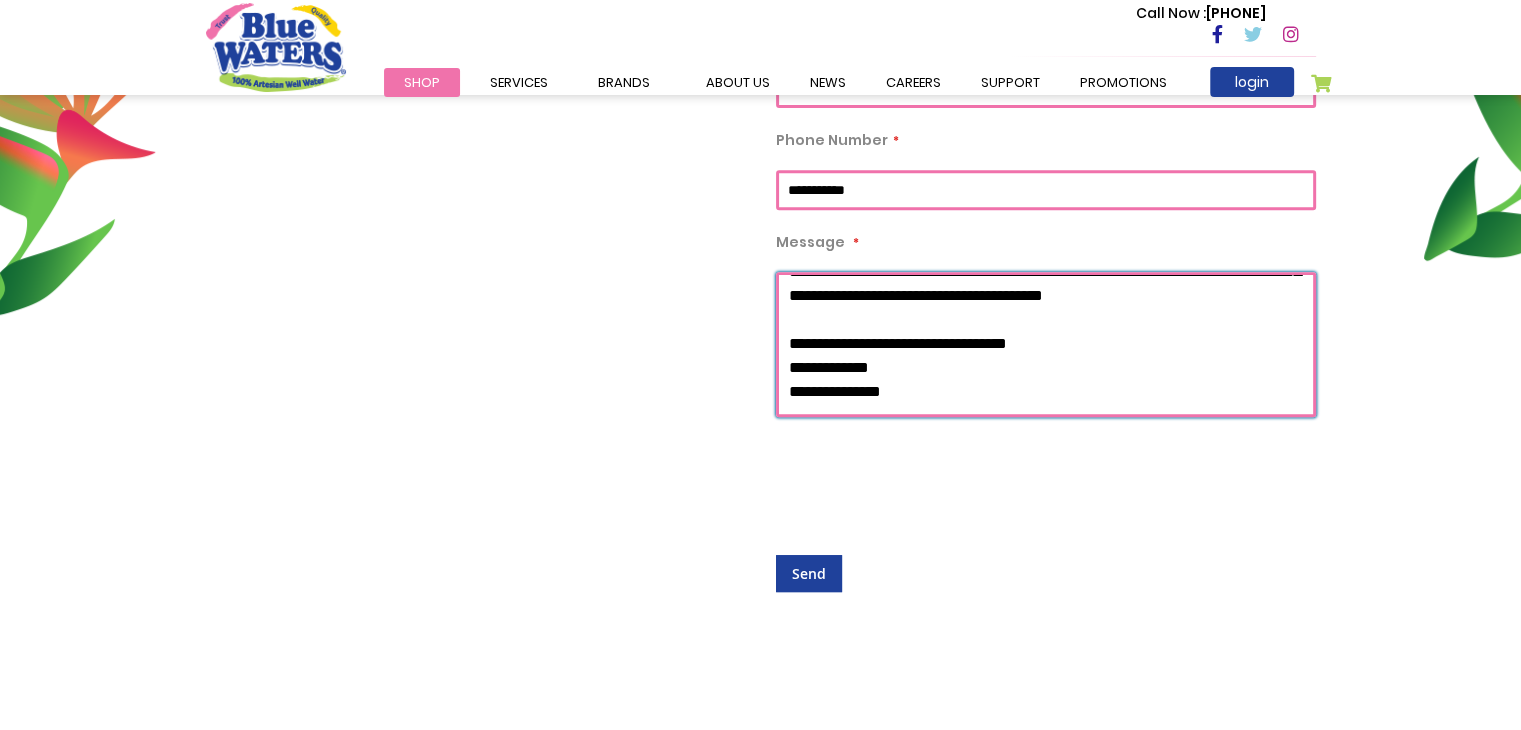 type on "**********" 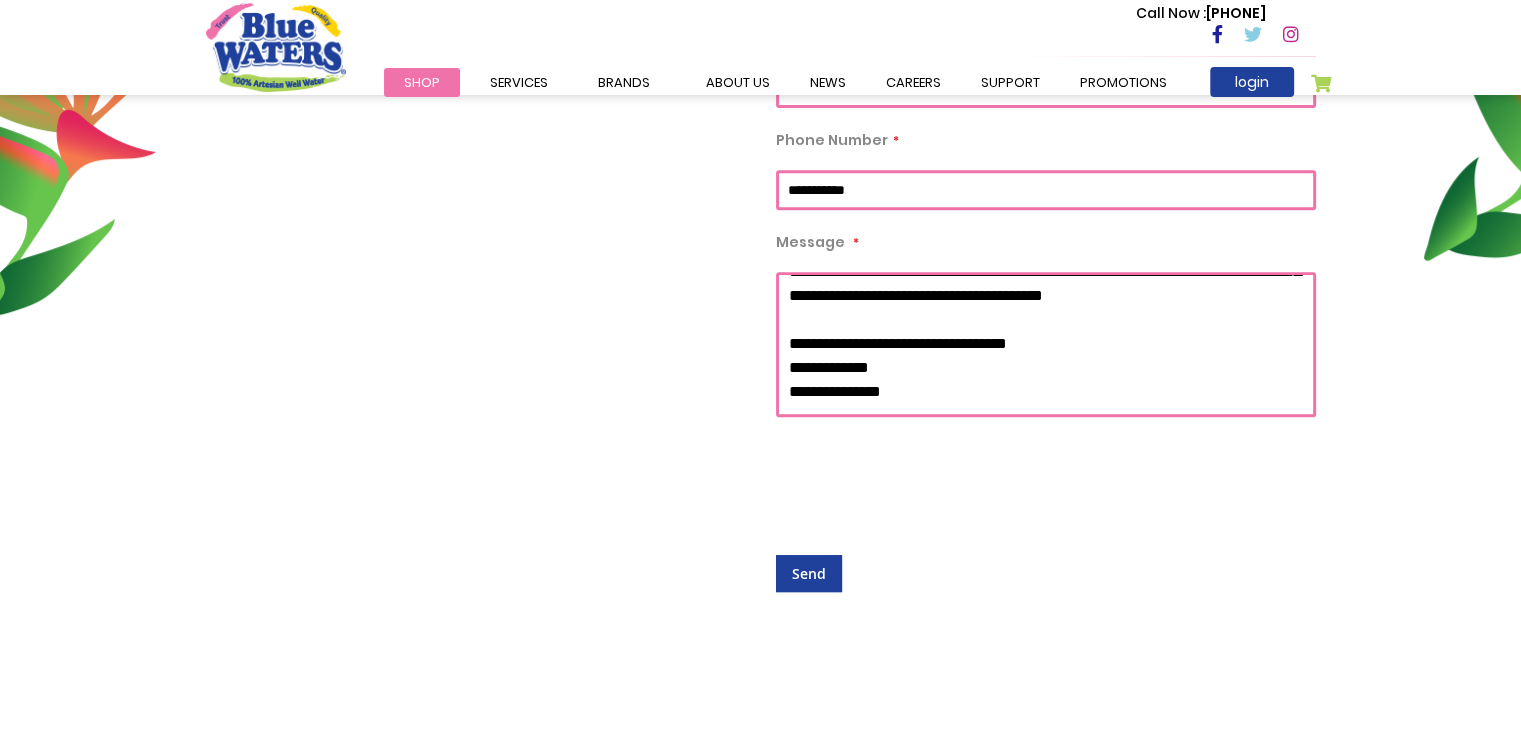 click on "Contact Us
Blue Waters Products Limited
#2 [STREET] [CITY],
[CITY]
Tel:   [PHONE]/
Fax:  [PHONE]" at bounding box center (476, 160) 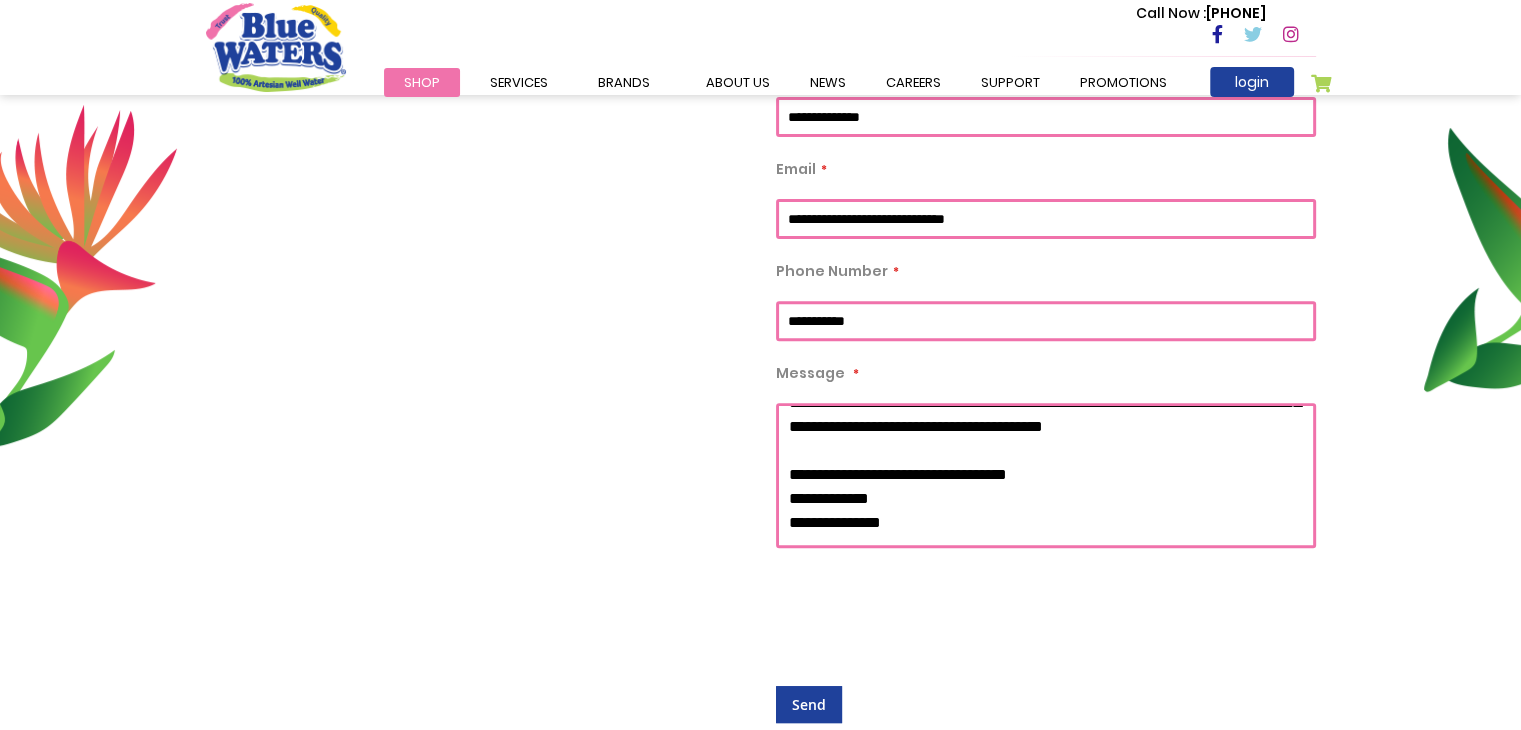 scroll, scrollTop: 700, scrollLeft: 0, axis: vertical 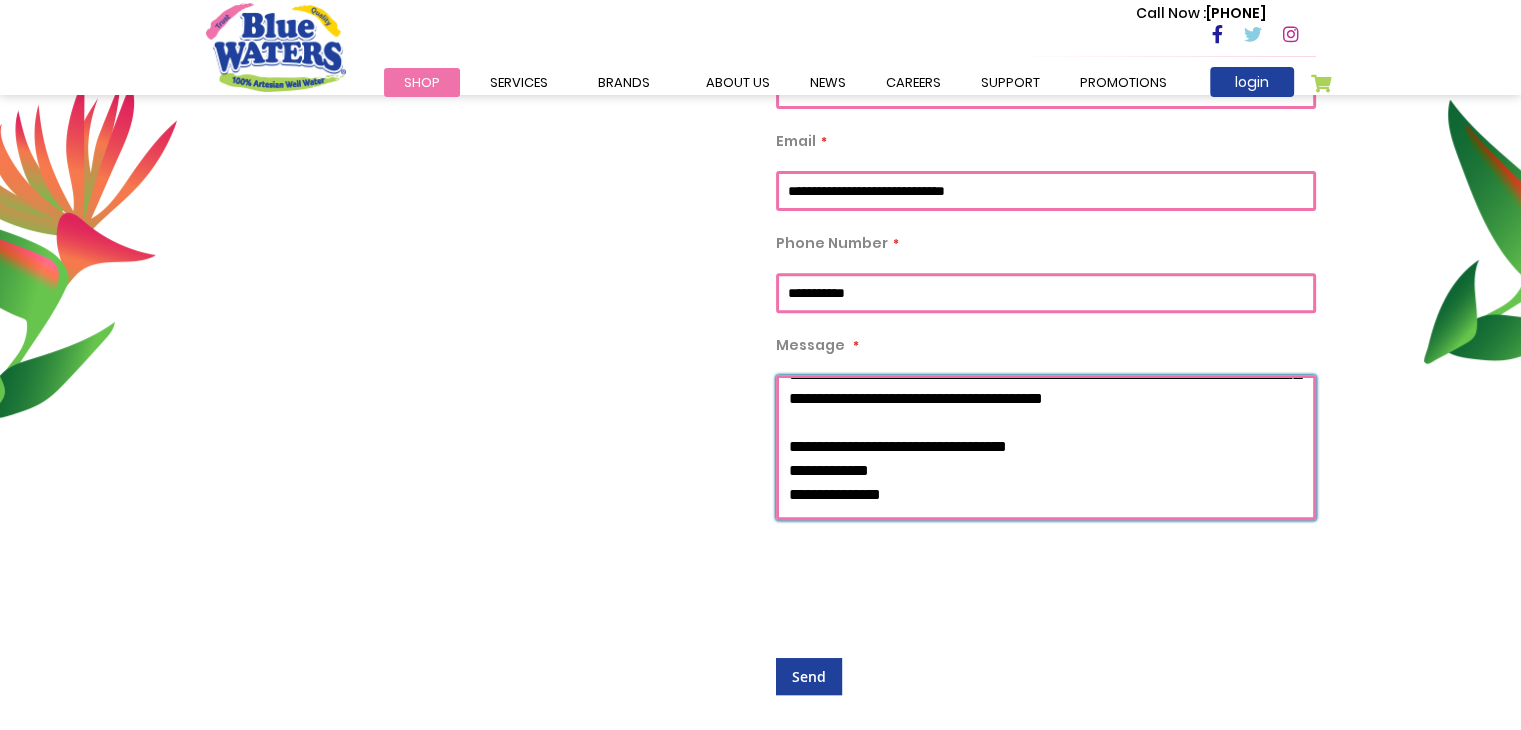 click on "Message" at bounding box center [1046, 447] 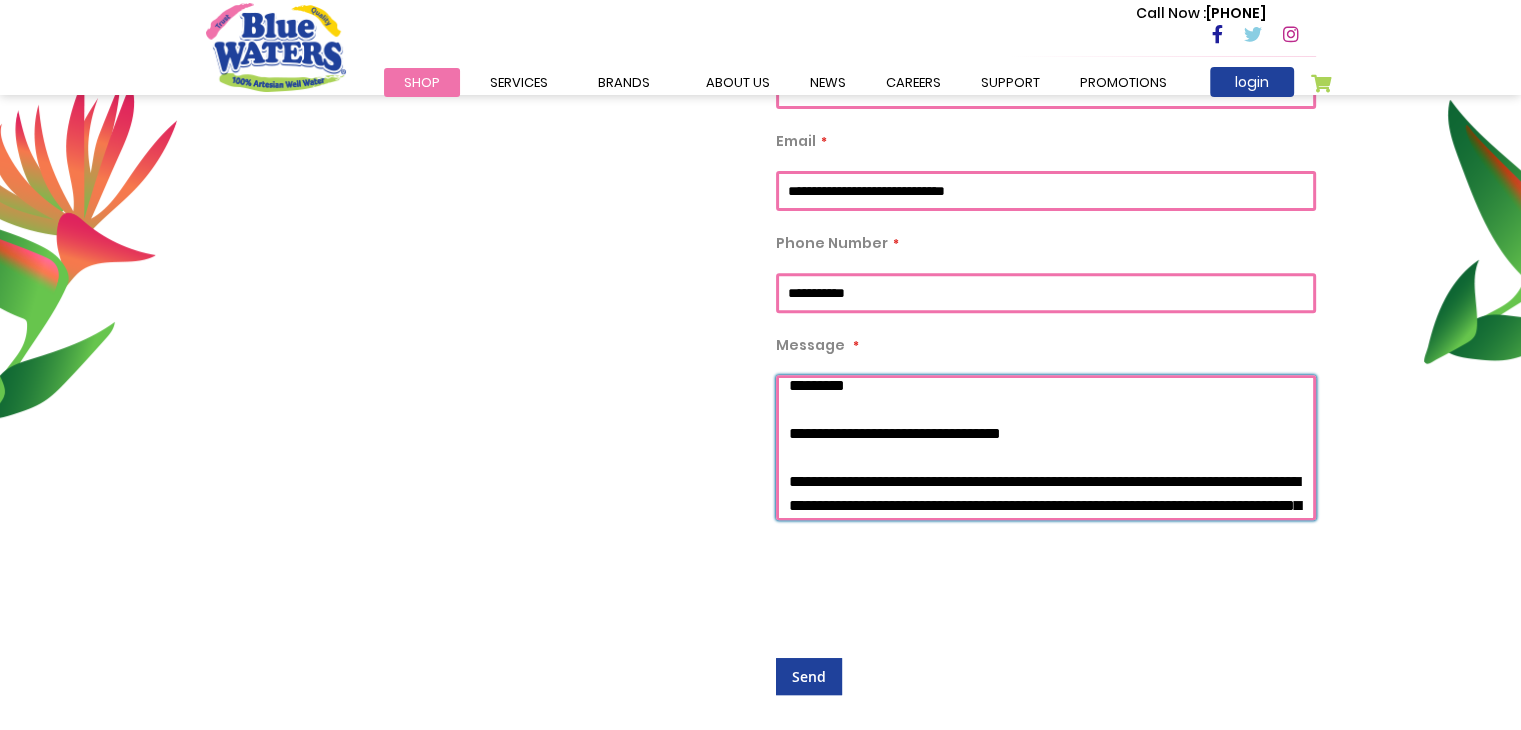 scroll, scrollTop: 0, scrollLeft: 0, axis: both 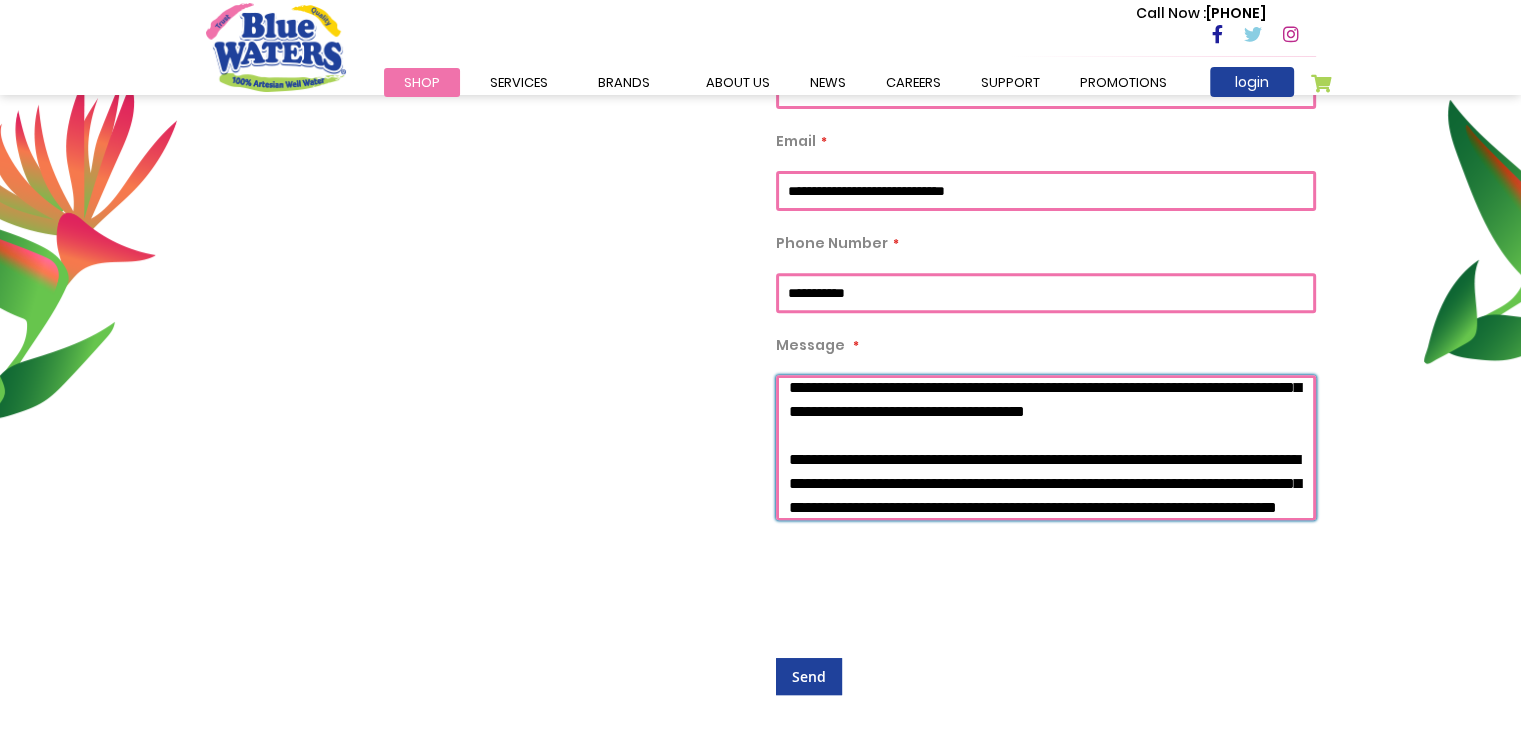 click on "Message" at bounding box center [1046, 447] 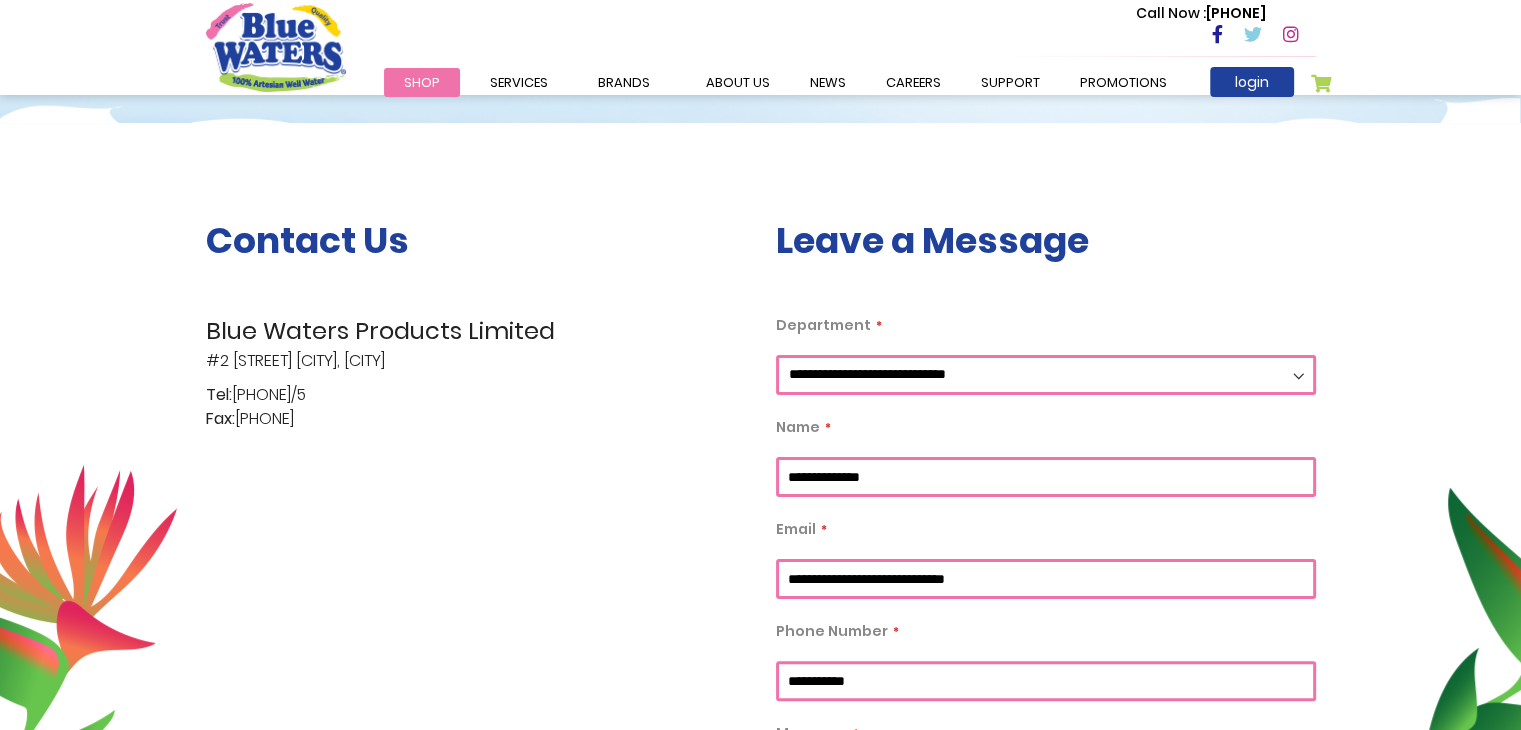 scroll, scrollTop: 0, scrollLeft: 0, axis: both 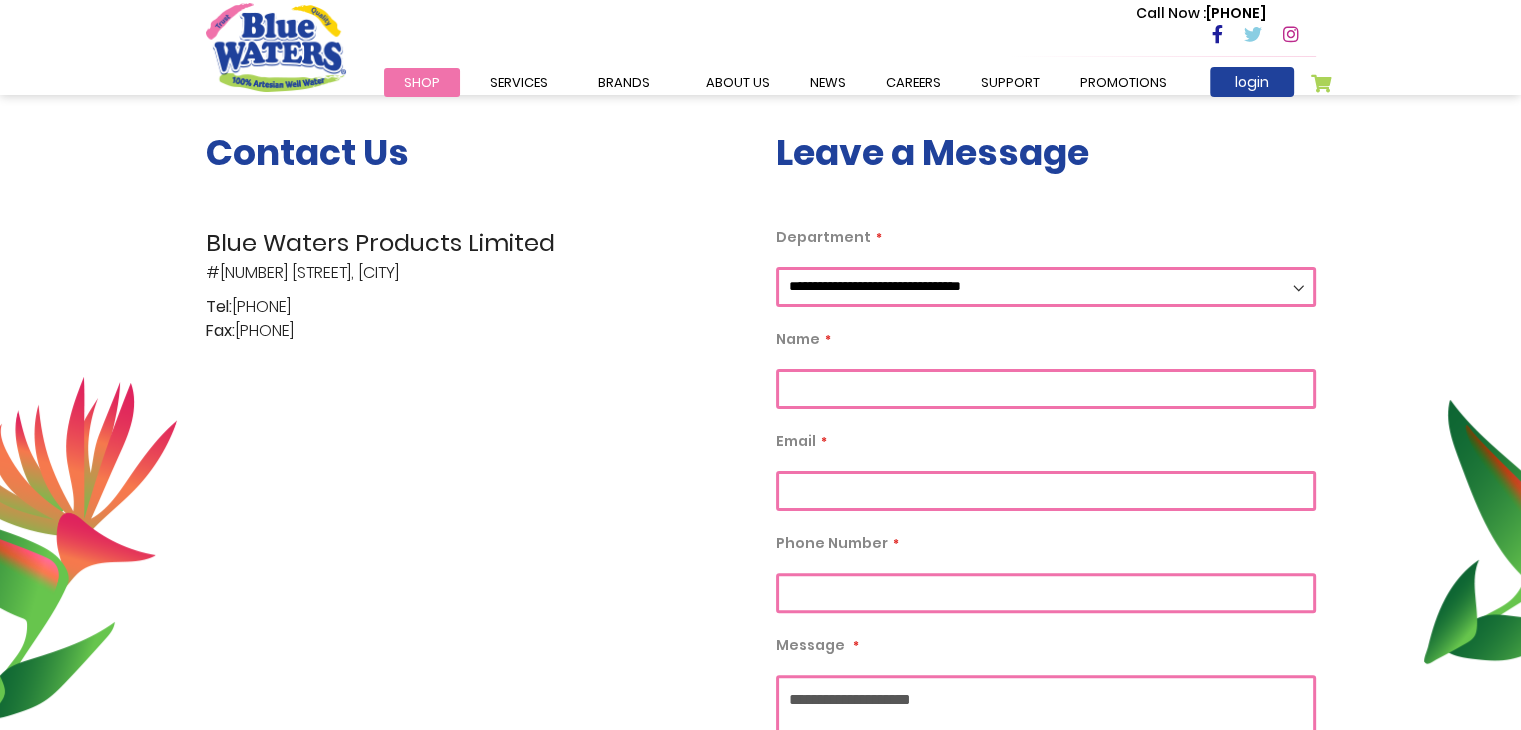 click on "**********" at bounding box center (1046, 287) 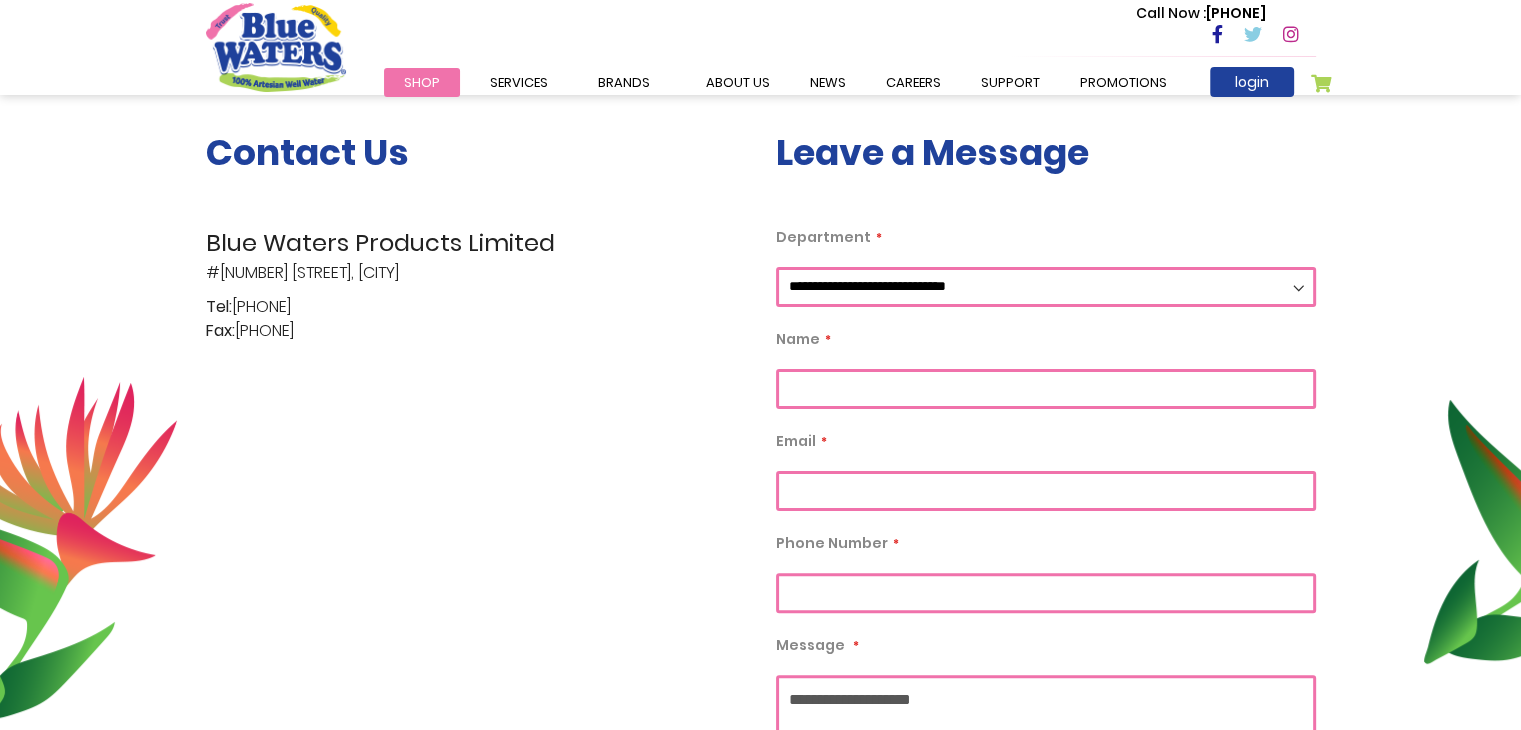 click on "**********" at bounding box center (1046, 287) 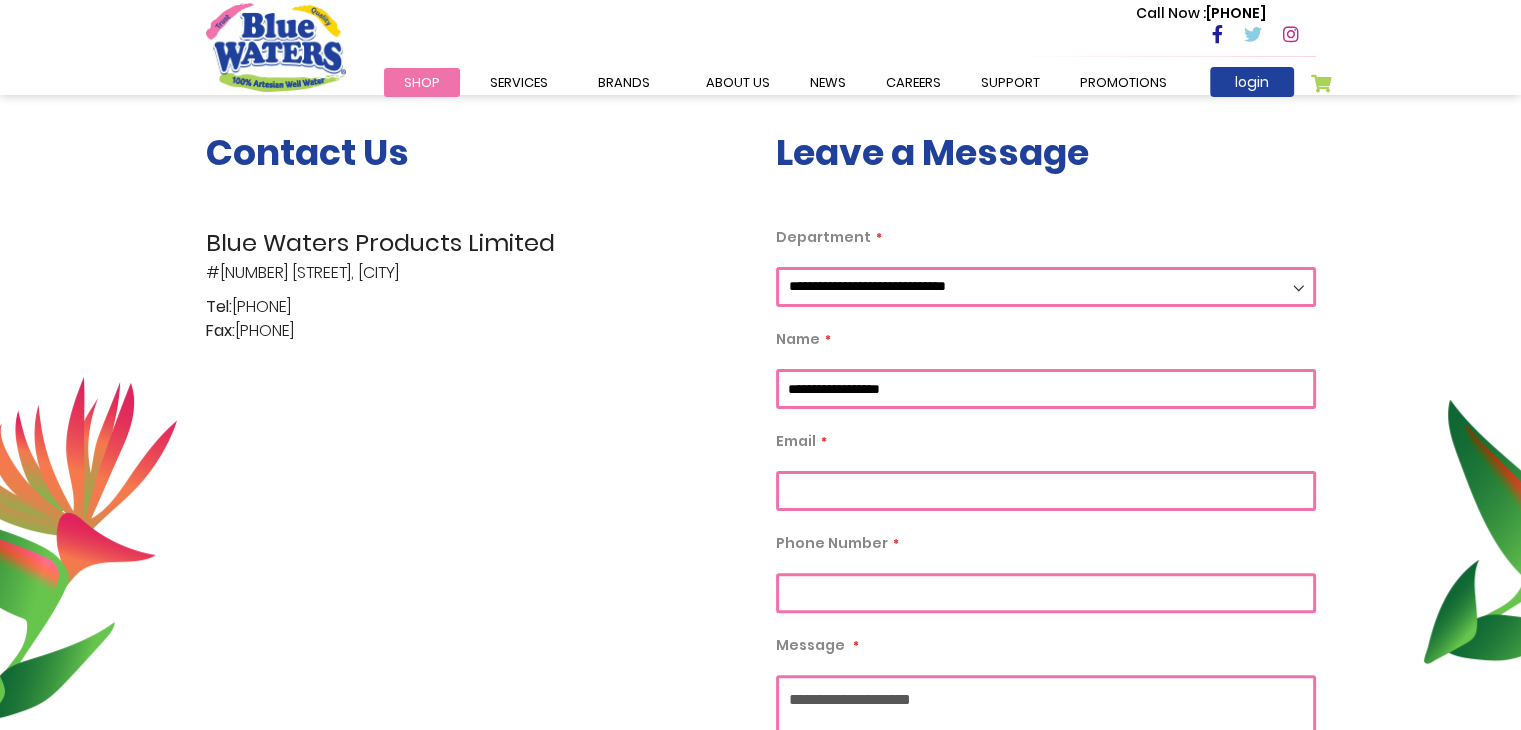 drag, startPoint x: 969, startPoint y: 398, endPoint x: 733, endPoint y: 401, distance: 236.01907 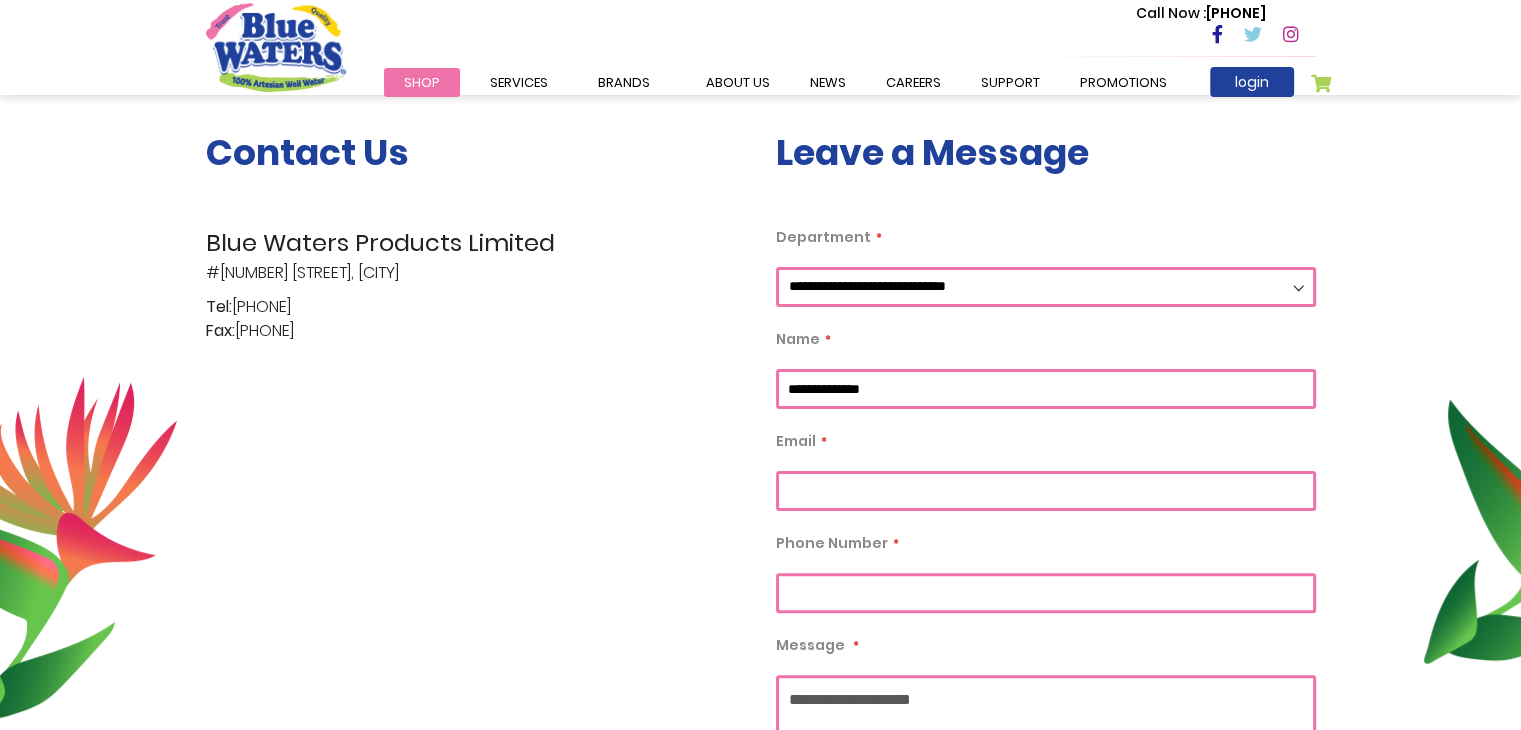 type on "**********" 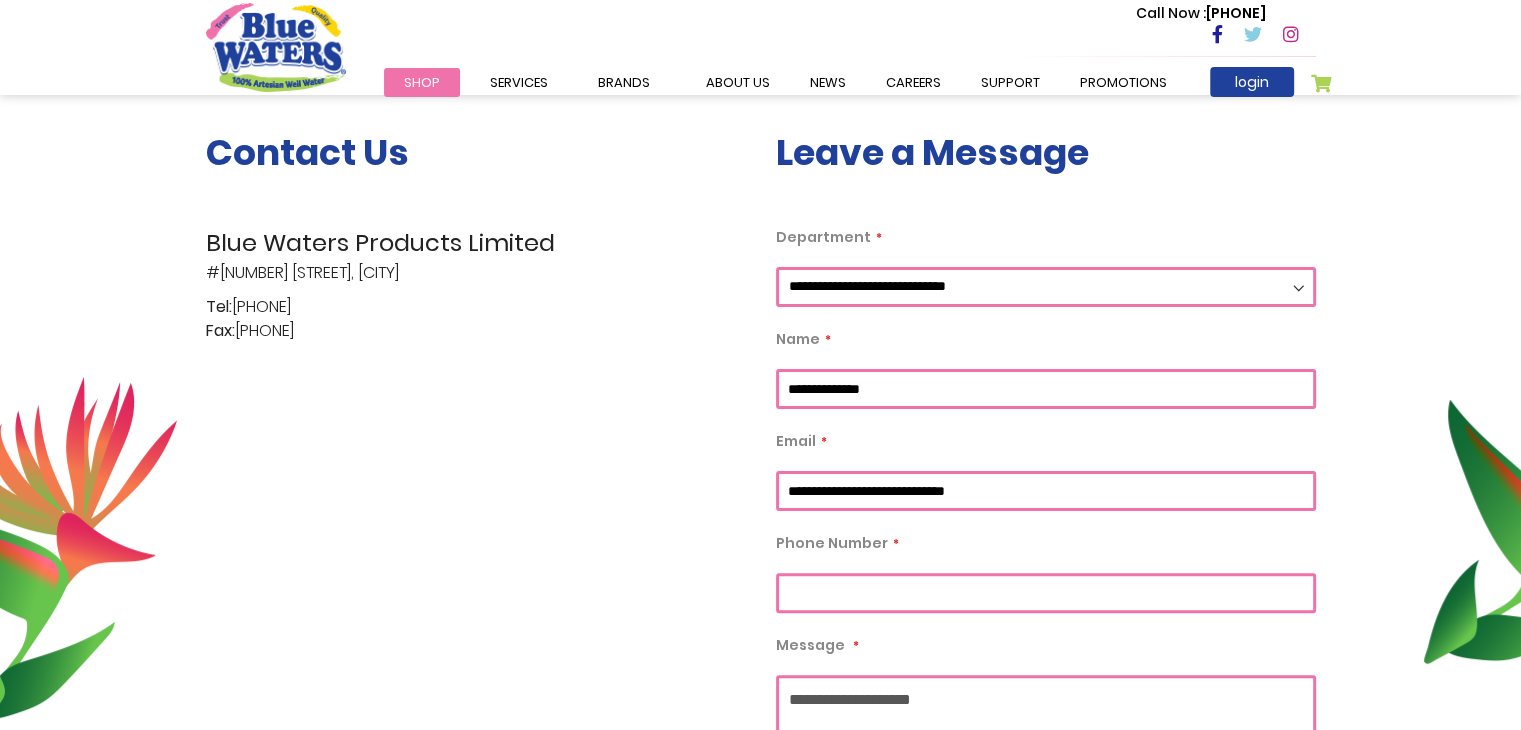 type on "**********" 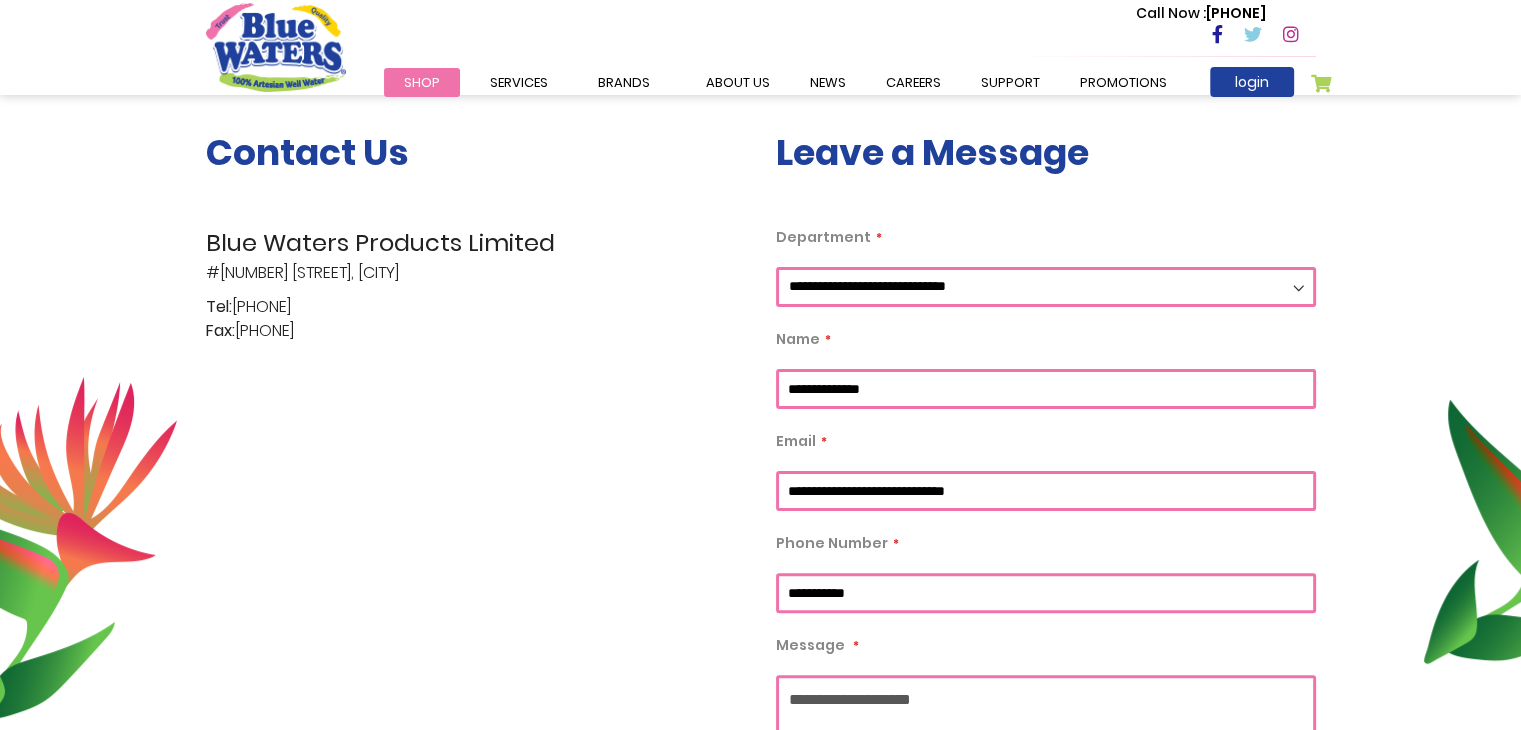 type on "**********" 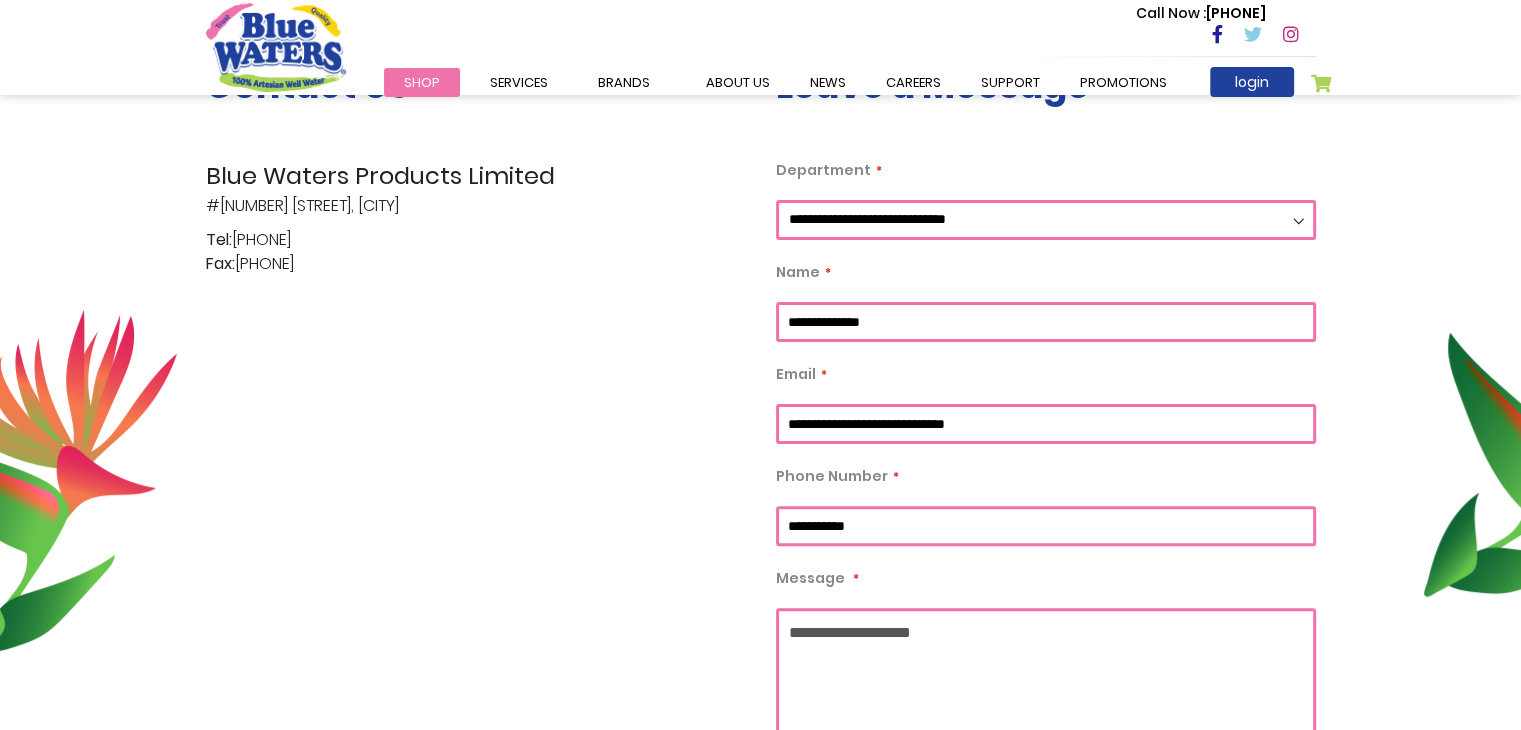 scroll, scrollTop: 500, scrollLeft: 0, axis: vertical 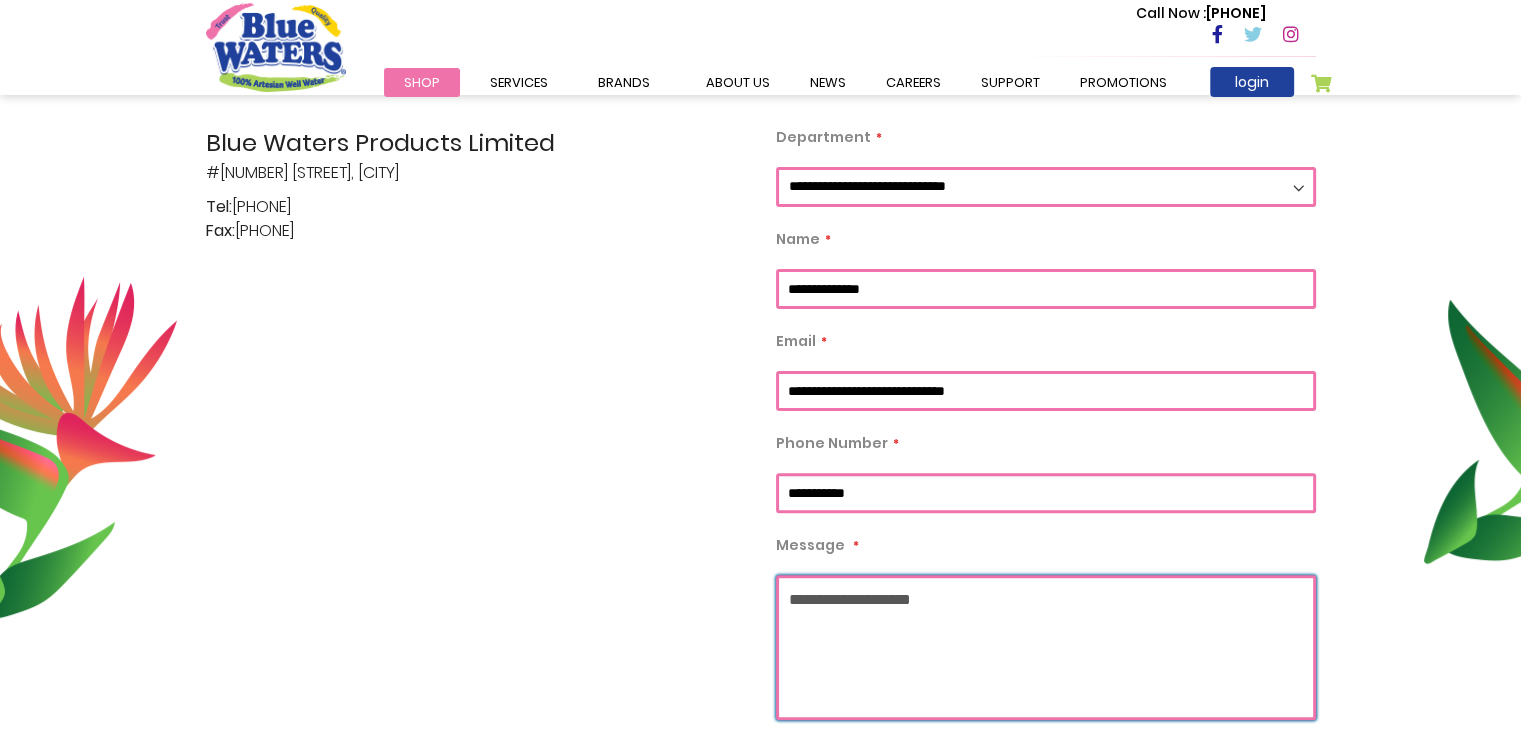 click on "Message" at bounding box center [1046, 647] 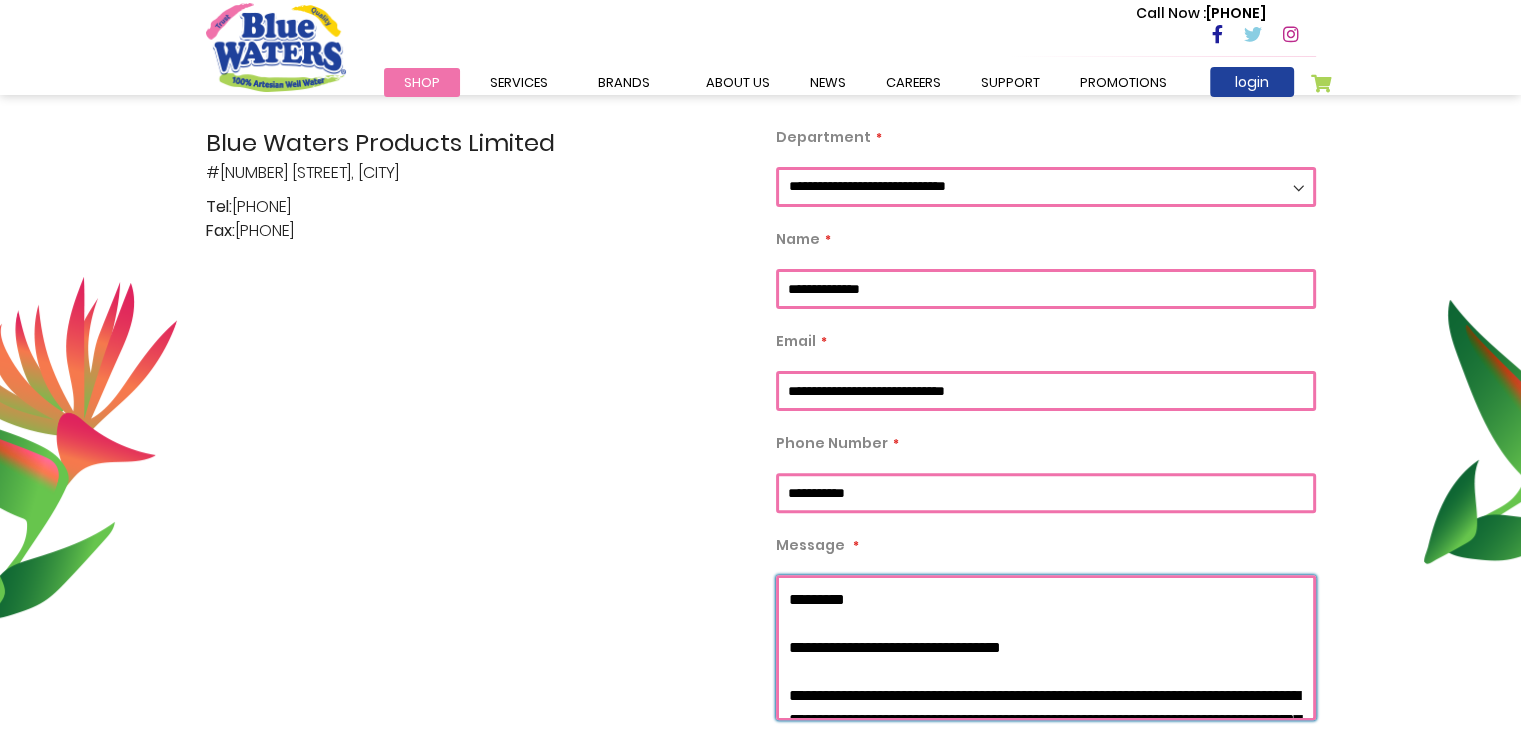 scroll, scrollTop: 660, scrollLeft: 0, axis: vertical 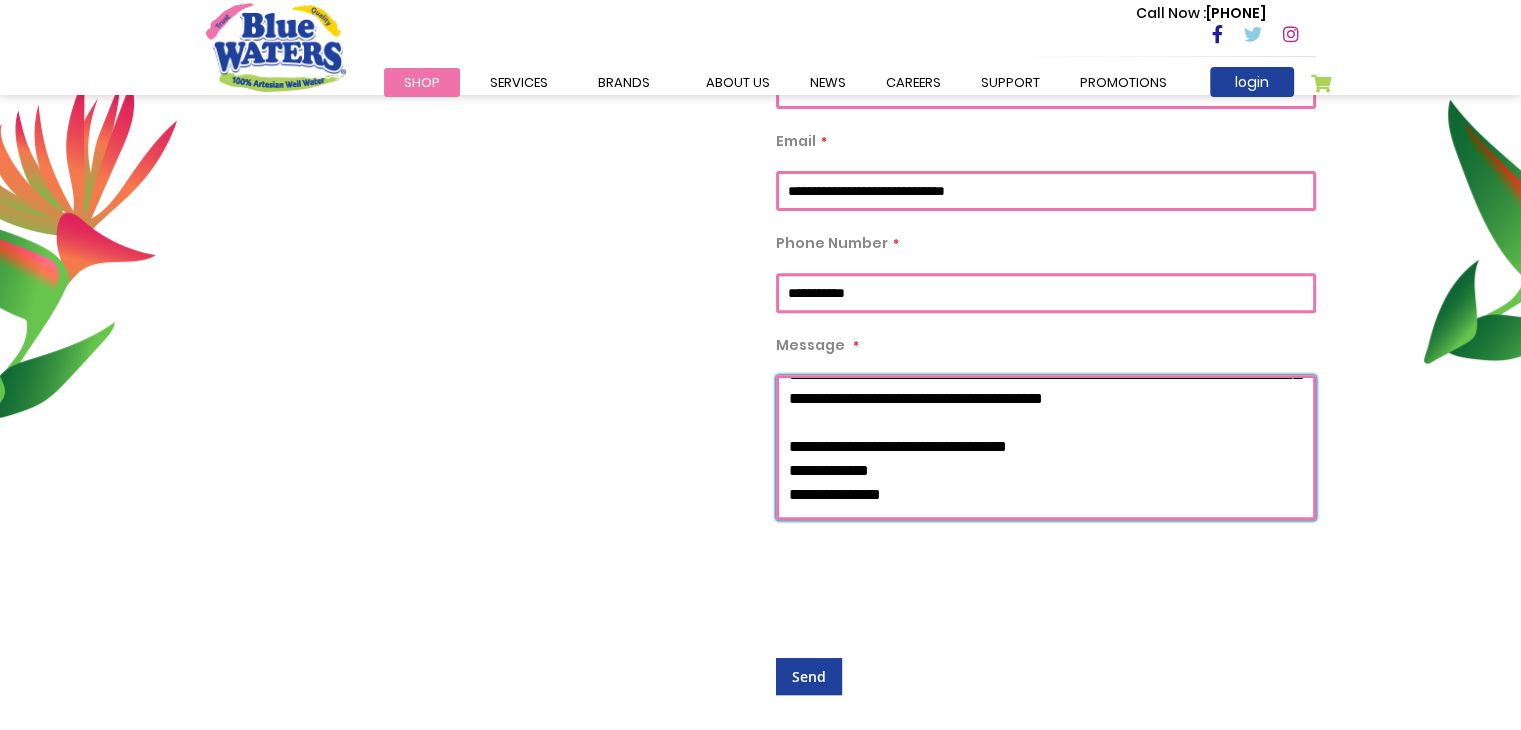 type on "**********" 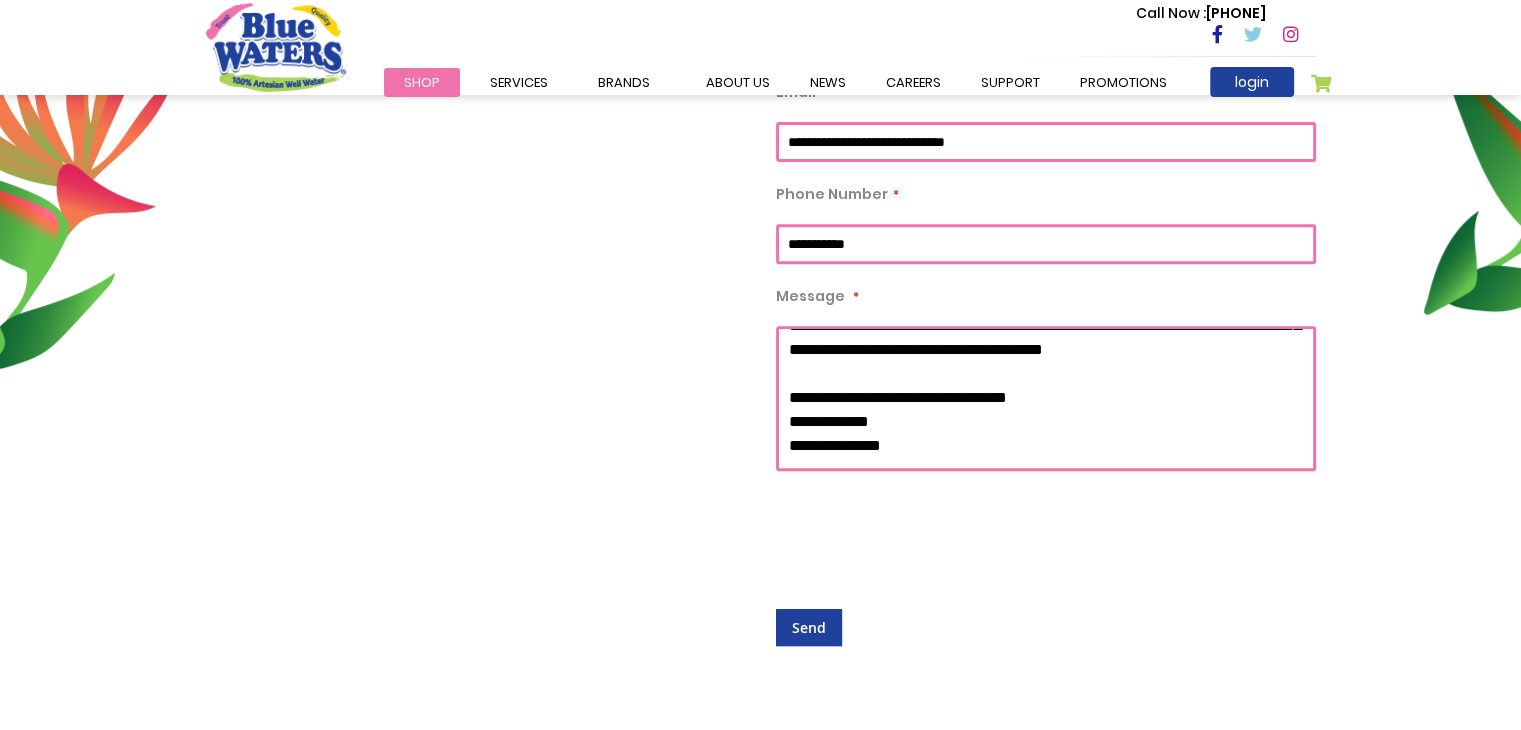 scroll, scrollTop: 800, scrollLeft: 0, axis: vertical 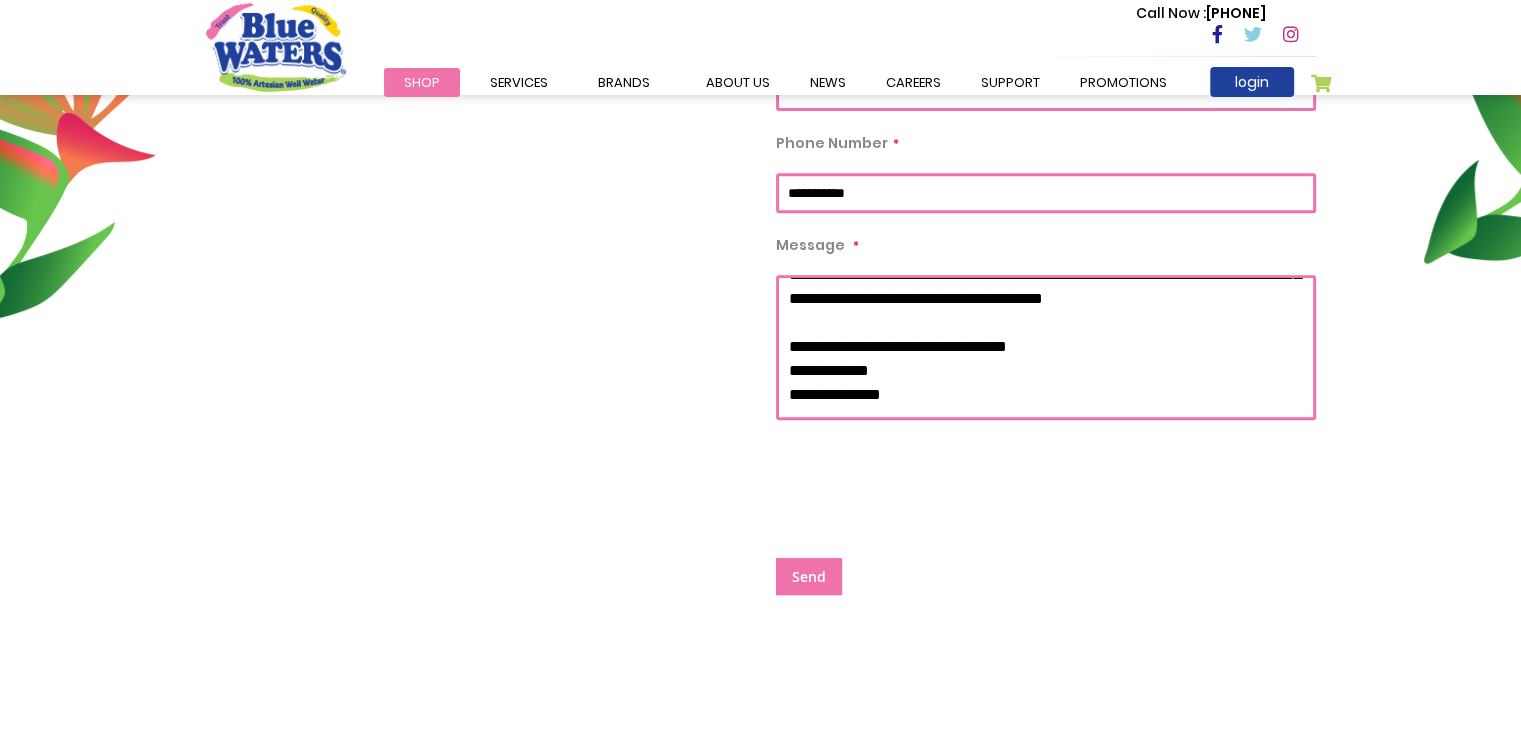 click on "Send" at bounding box center [809, 576] 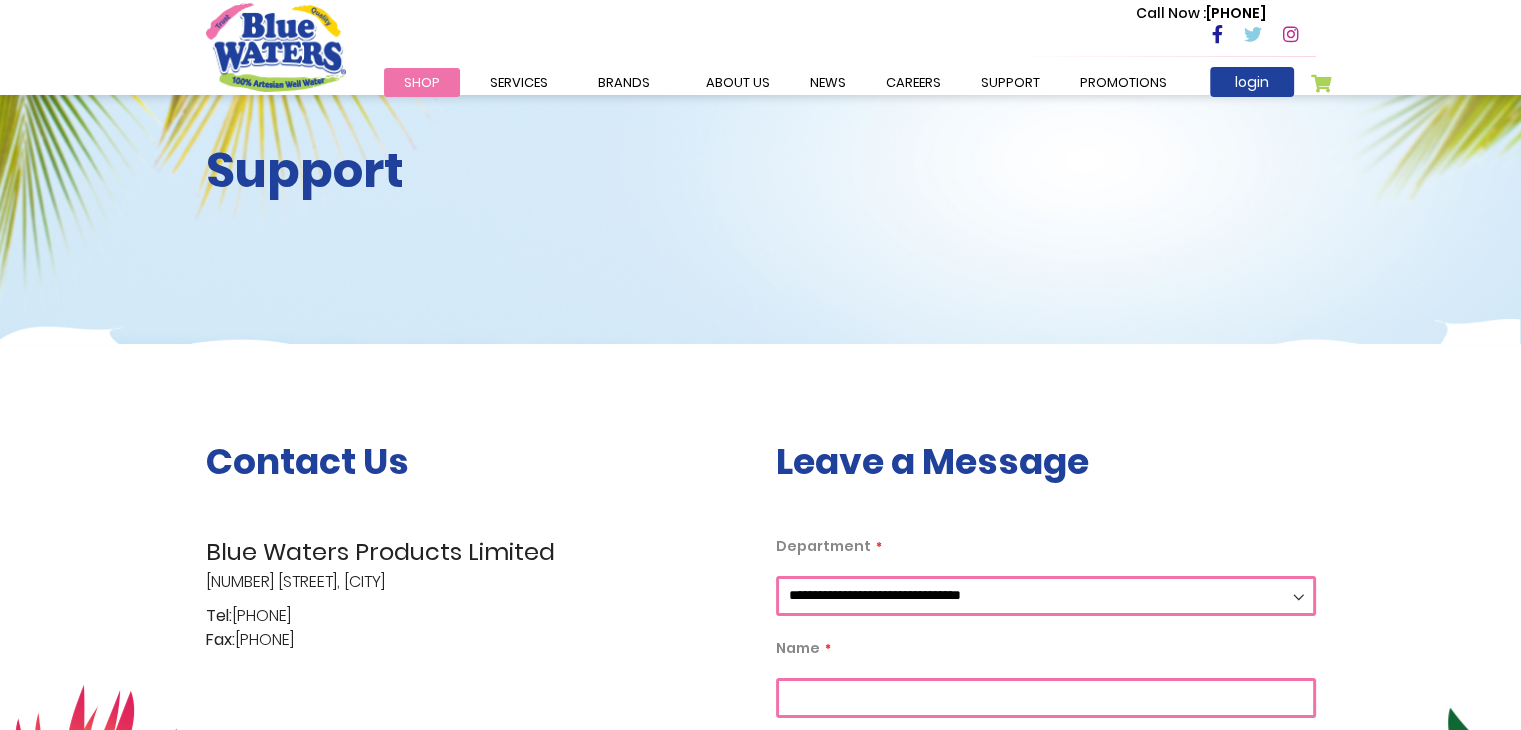 scroll, scrollTop: 400, scrollLeft: 0, axis: vertical 